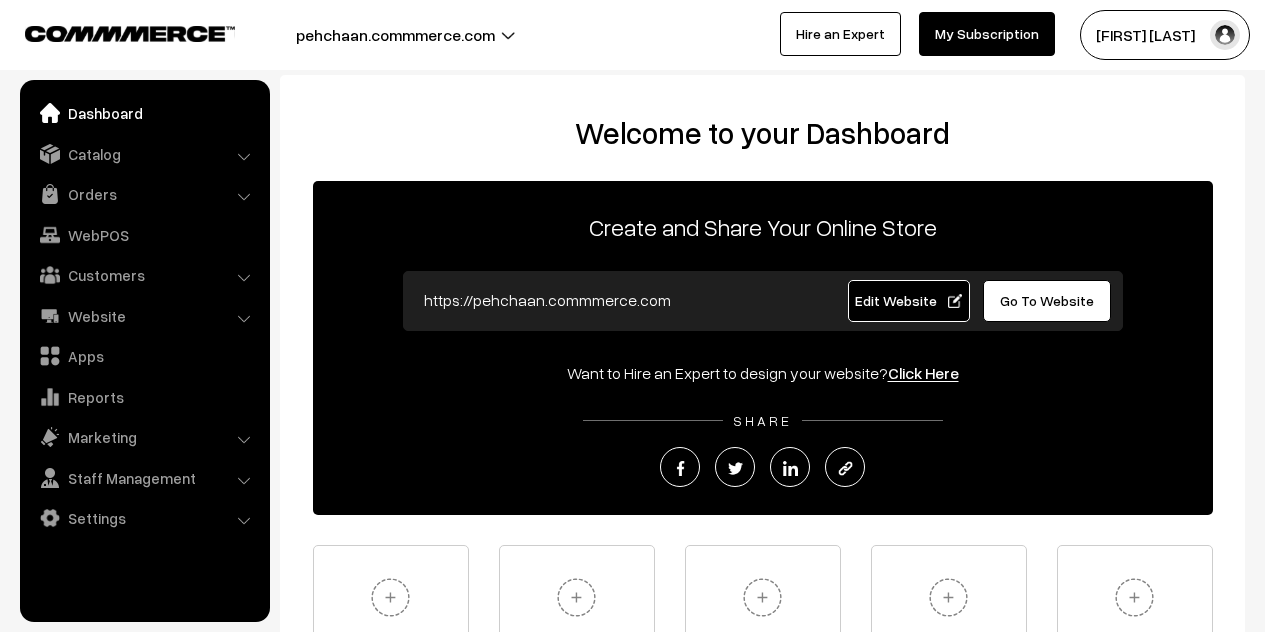 scroll, scrollTop: 0, scrollLeft: 0, axis: both 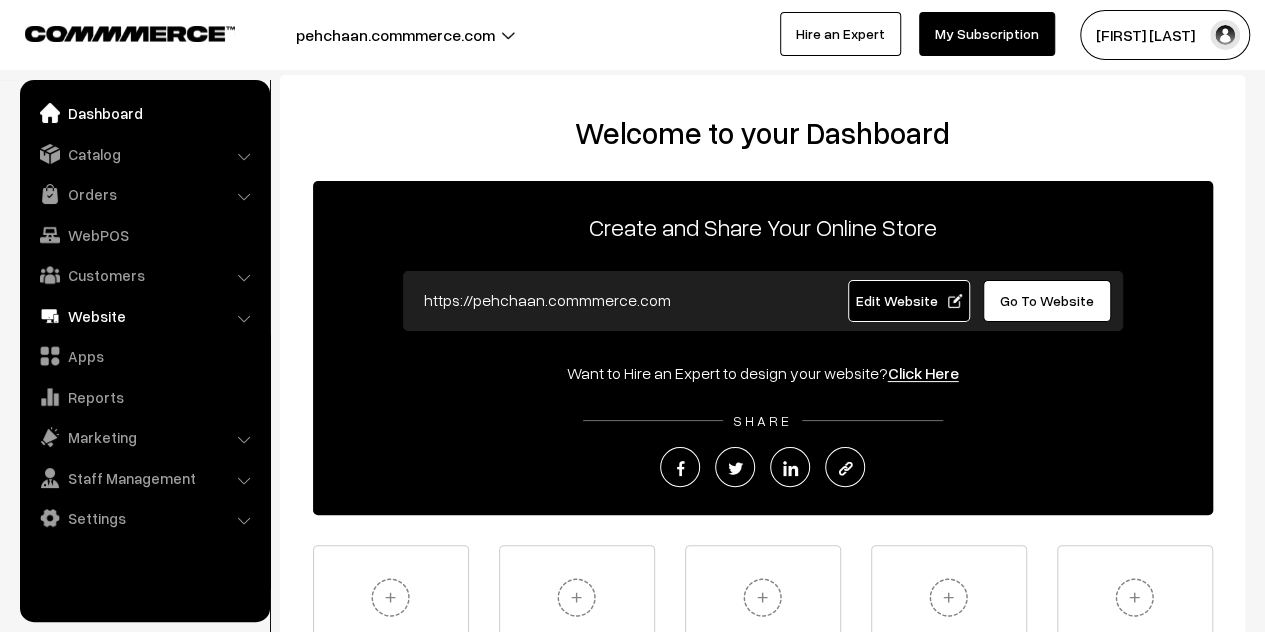 click on "Website" at bounding box center (144, 316) 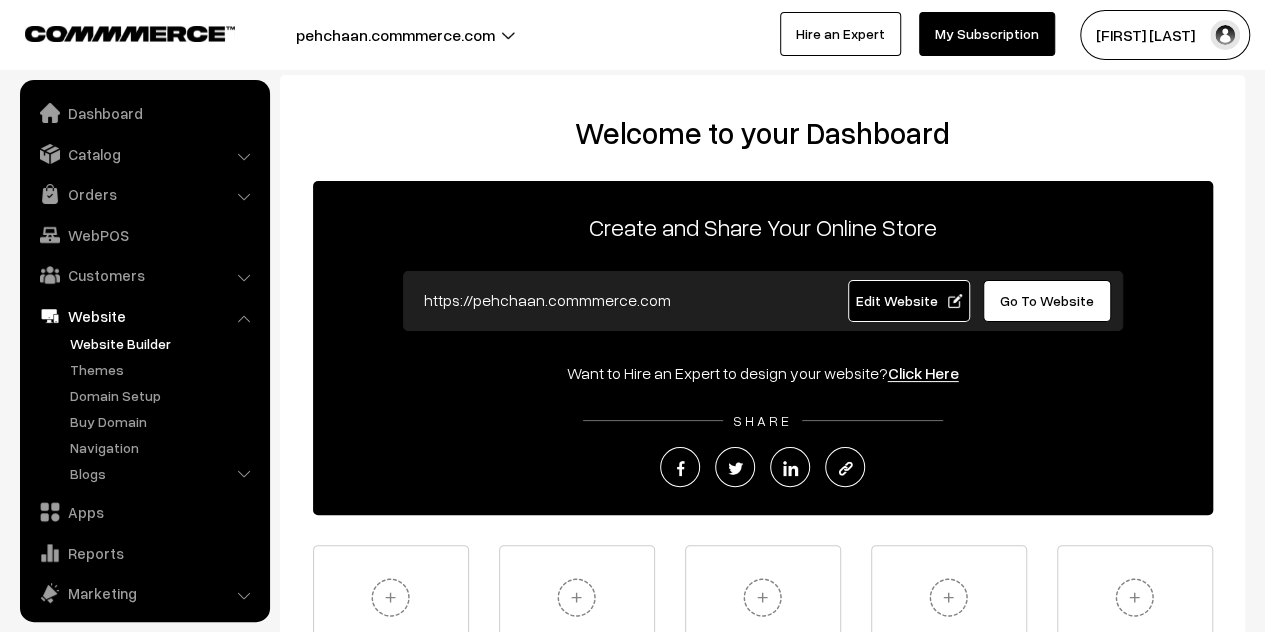 click on "Website Builder" at bounding box center (164, 343) 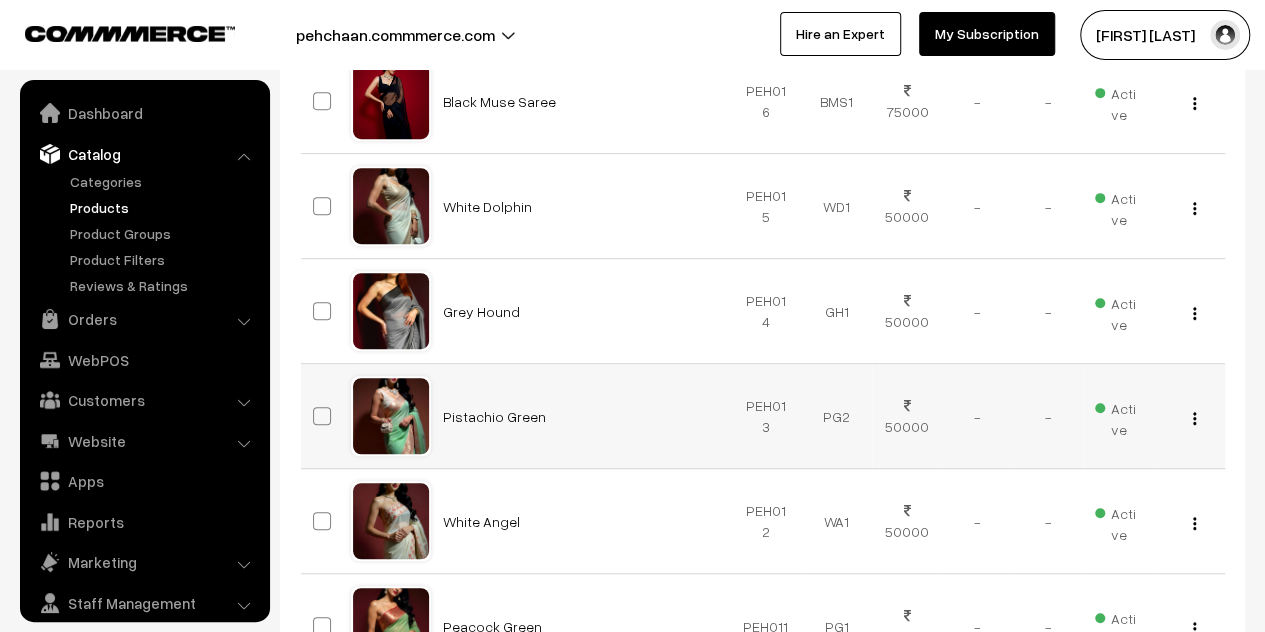 scroll, scrollTop: 400, scrollLeft: 0, axis: vertical 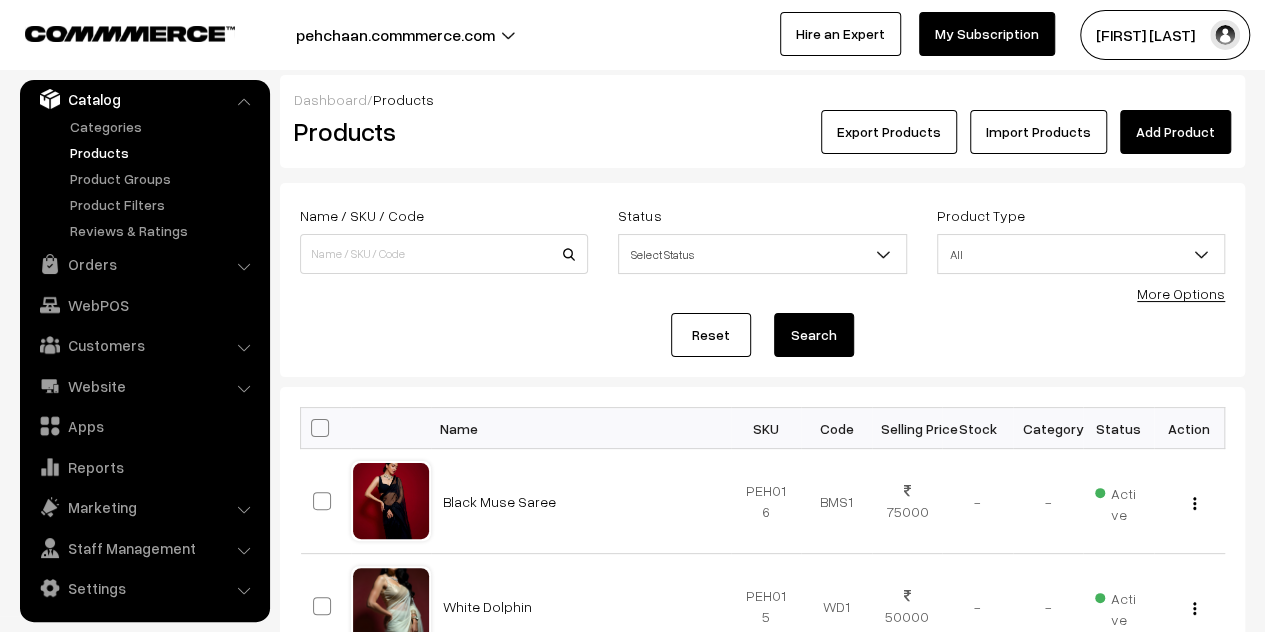 click on "Export Products
Import Products
Add Product" at bounding box center [923, 132] 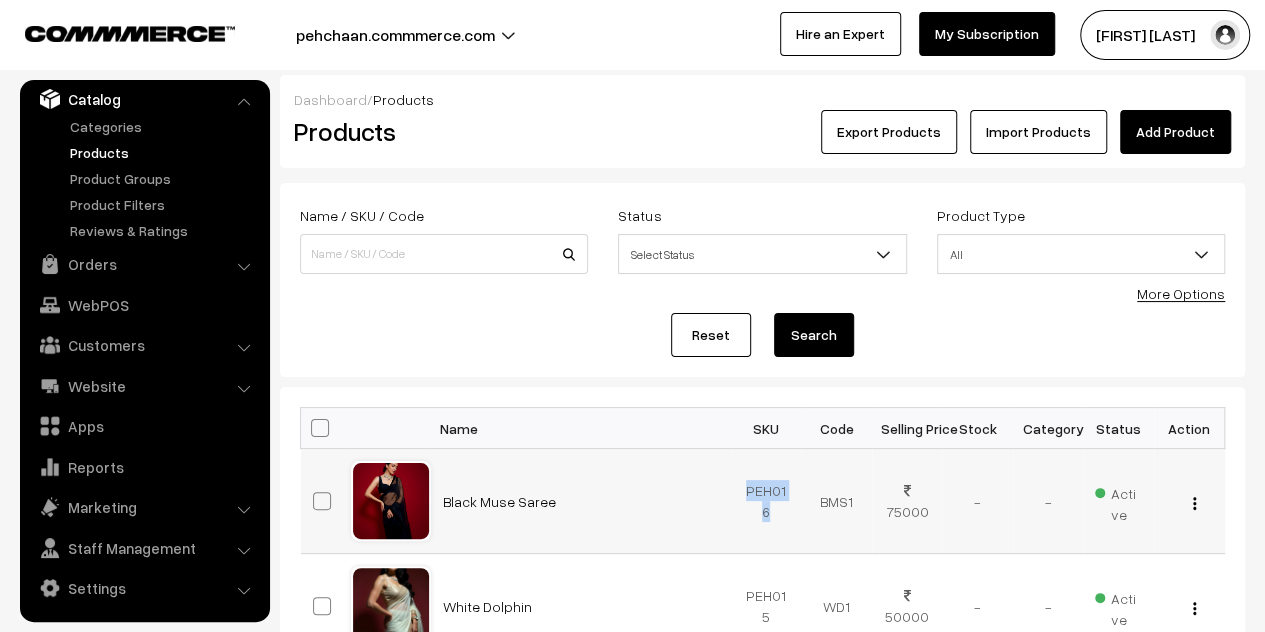 drag, startPoint x: 792, startPoint y: 511, endPoint x: 745, endPoint y: 501, distance: 48.052055 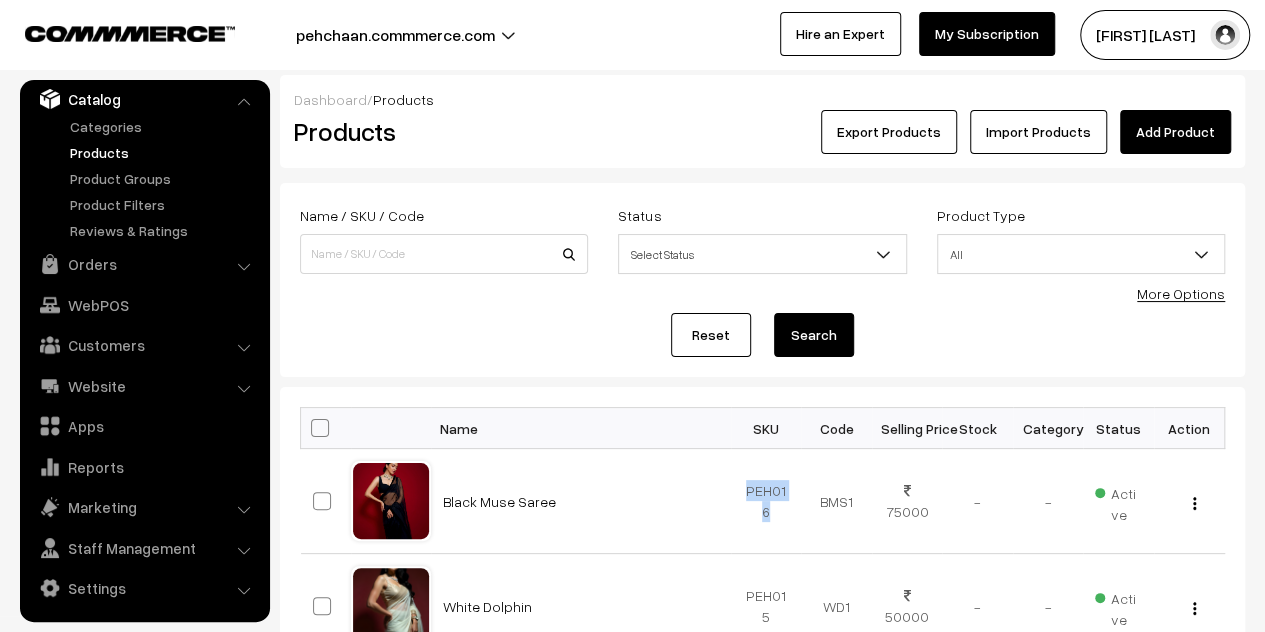 copy on "PEH016" 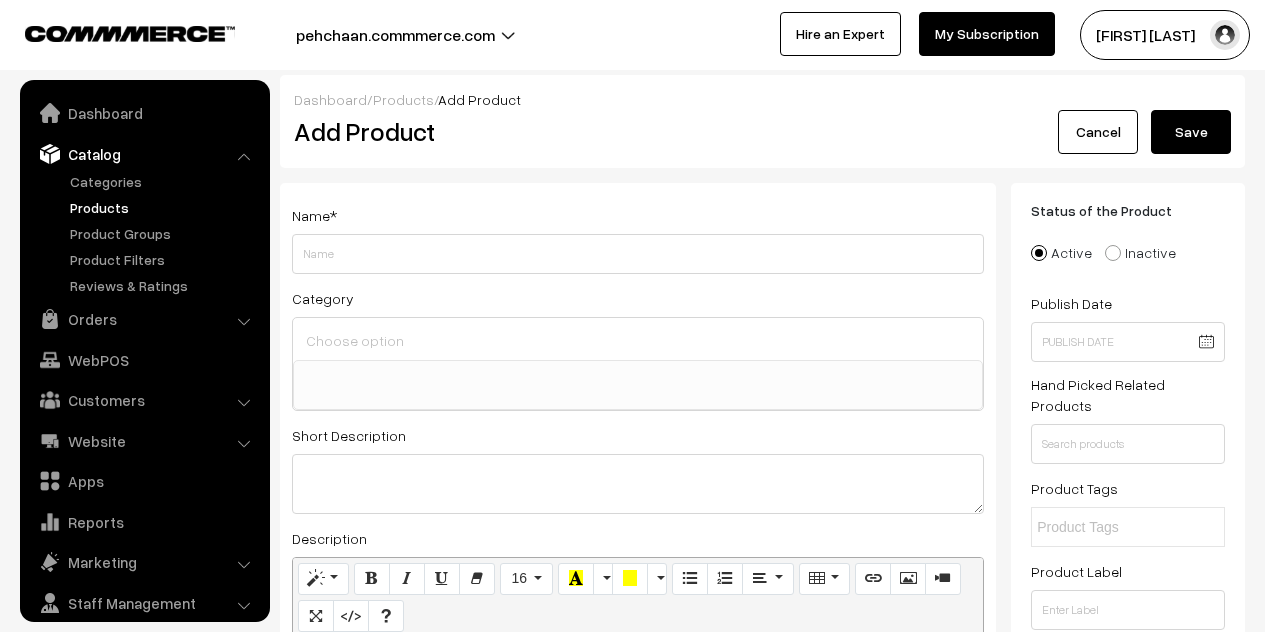scroll, scrollTop: 0, scrollLeft: 0, axis: both 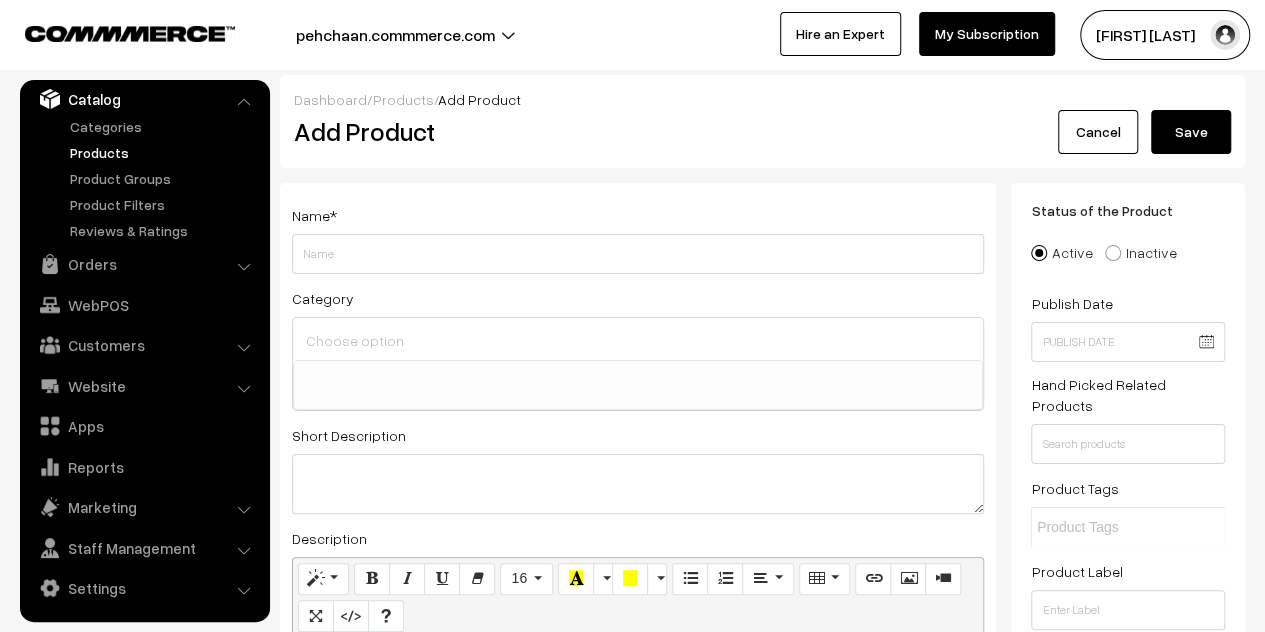click on "Weight" at bounding box center (638, 254) 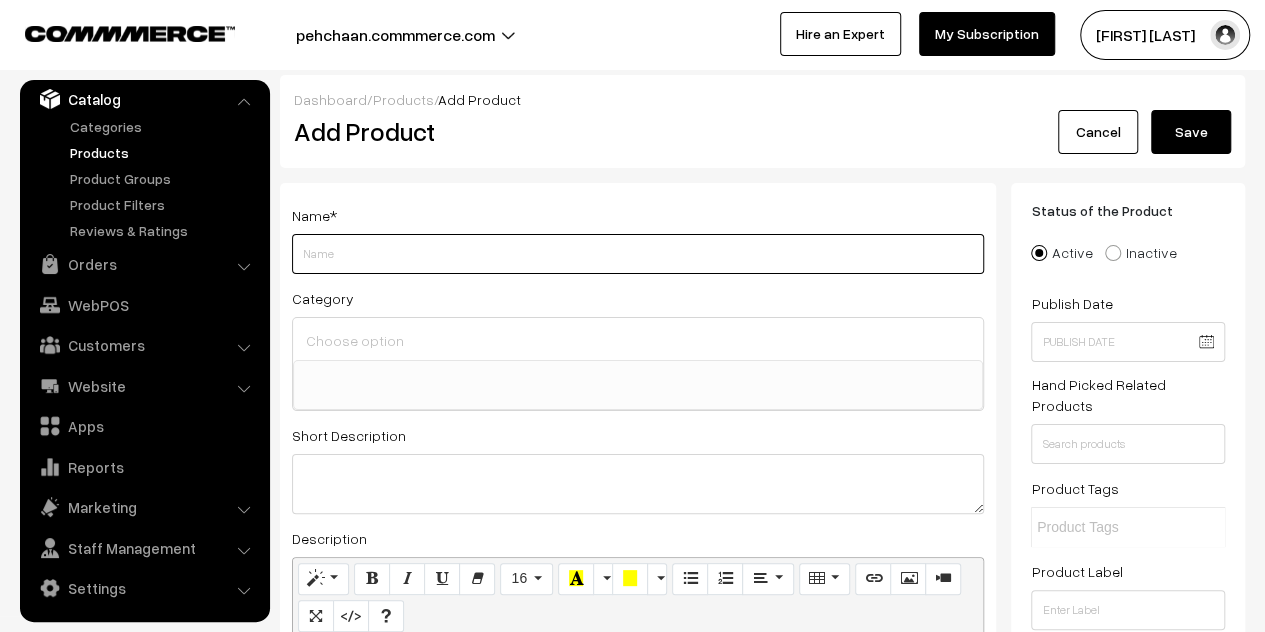 click on "Weight" at bounding box center (638, 254) 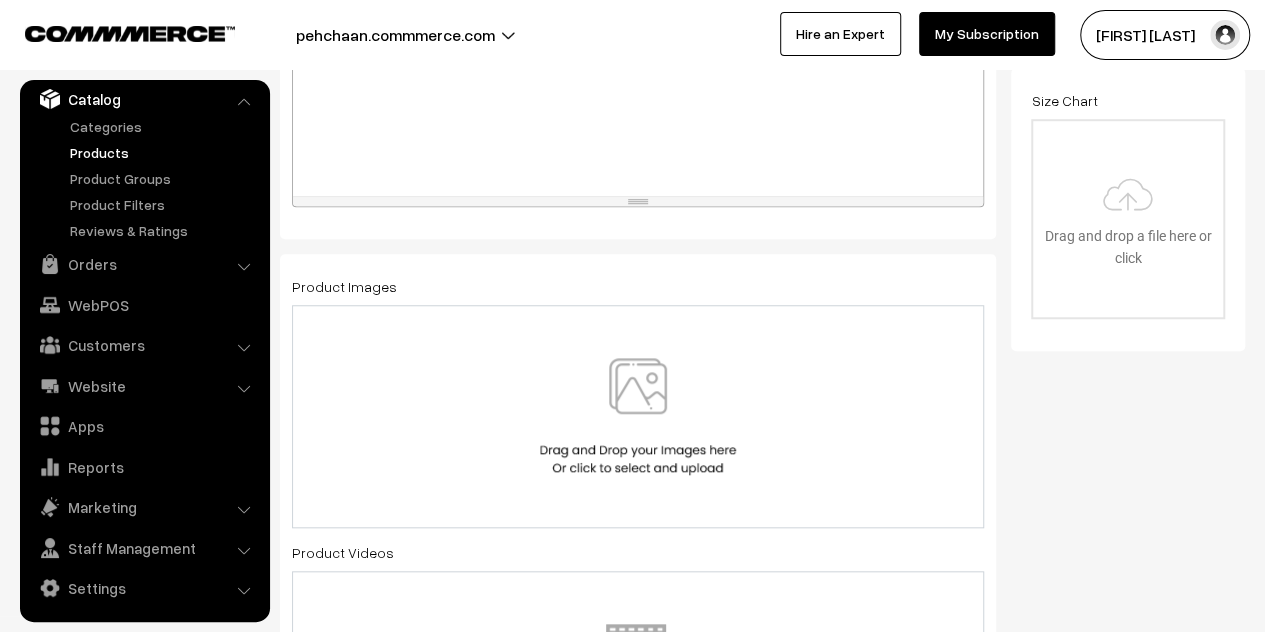 scroll, scrollTop: 700, scrollLeft: 0, axis: vertical 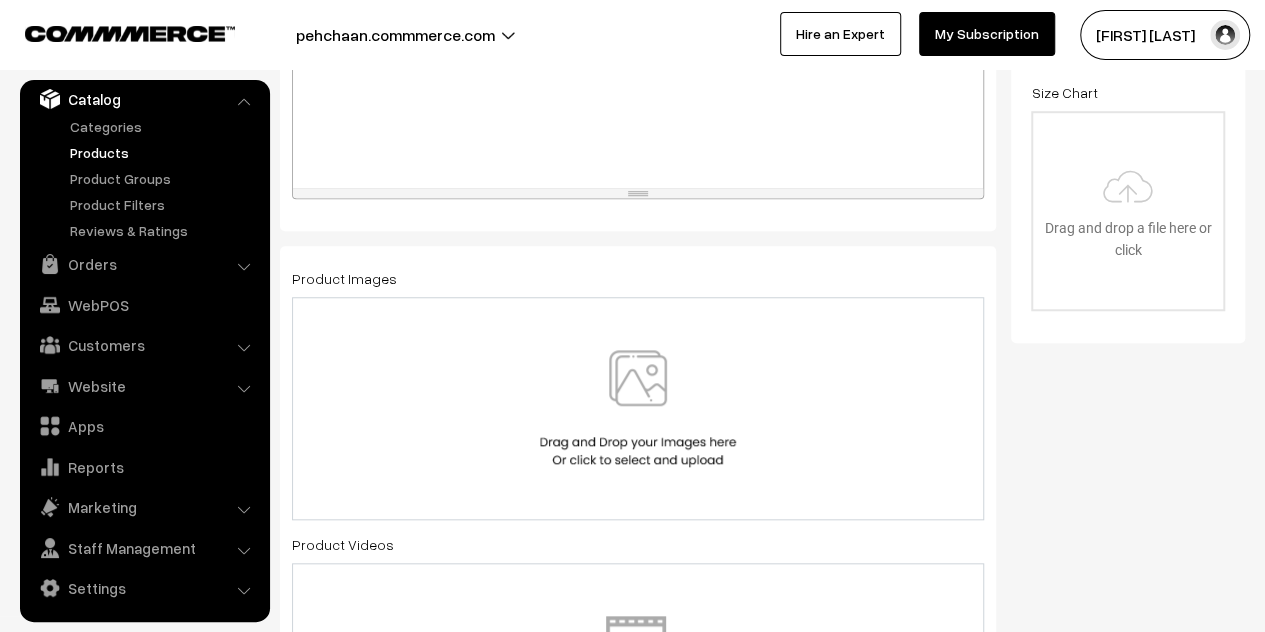type on "Light Pink Co-ords" 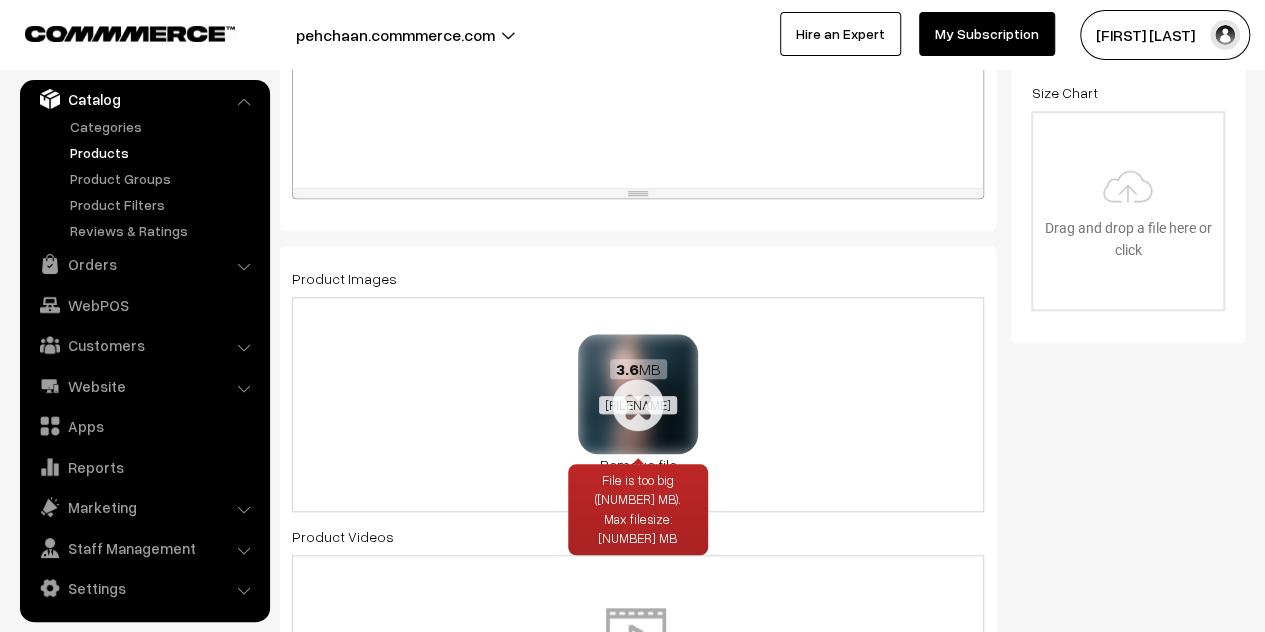 click on "full-length-woman-casuals-standing-against-gray-background.jpg" at bounding box center [637, 405] 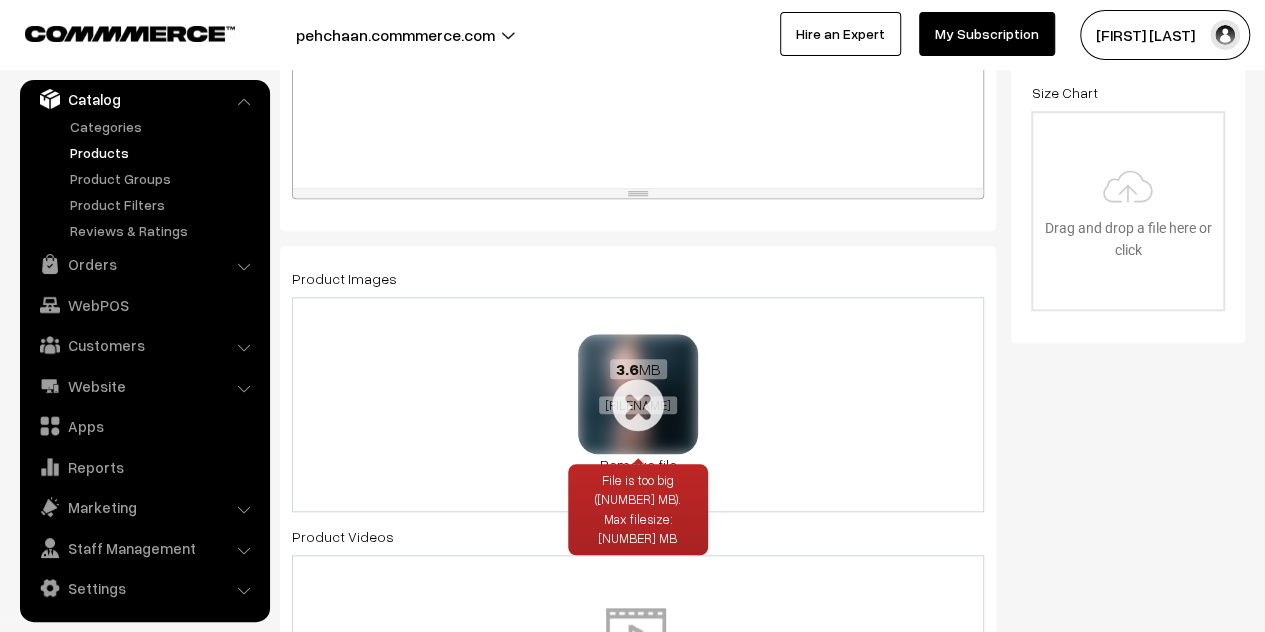 click on "3.6  MB      full-length-woman-casuals-standing-against-gray-background.jpg" at bounding box center (638, 387) 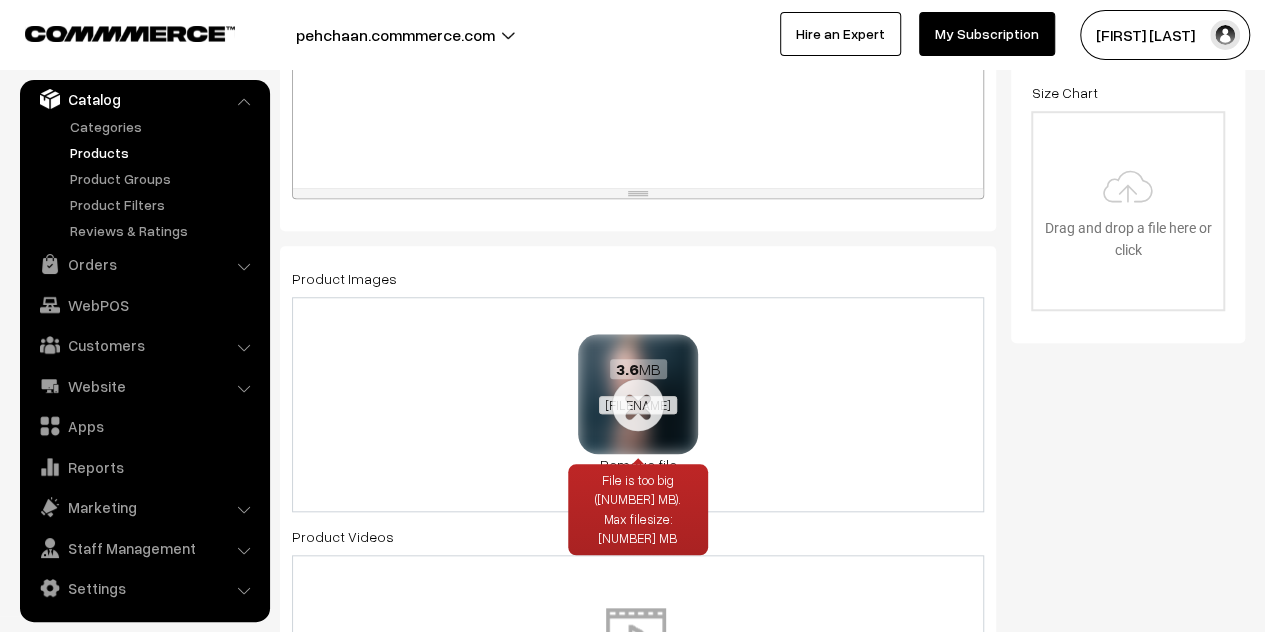 click on "full-length-woman-casuals-standing-against-gray-background.jpg" at bounding box center [637, 405] 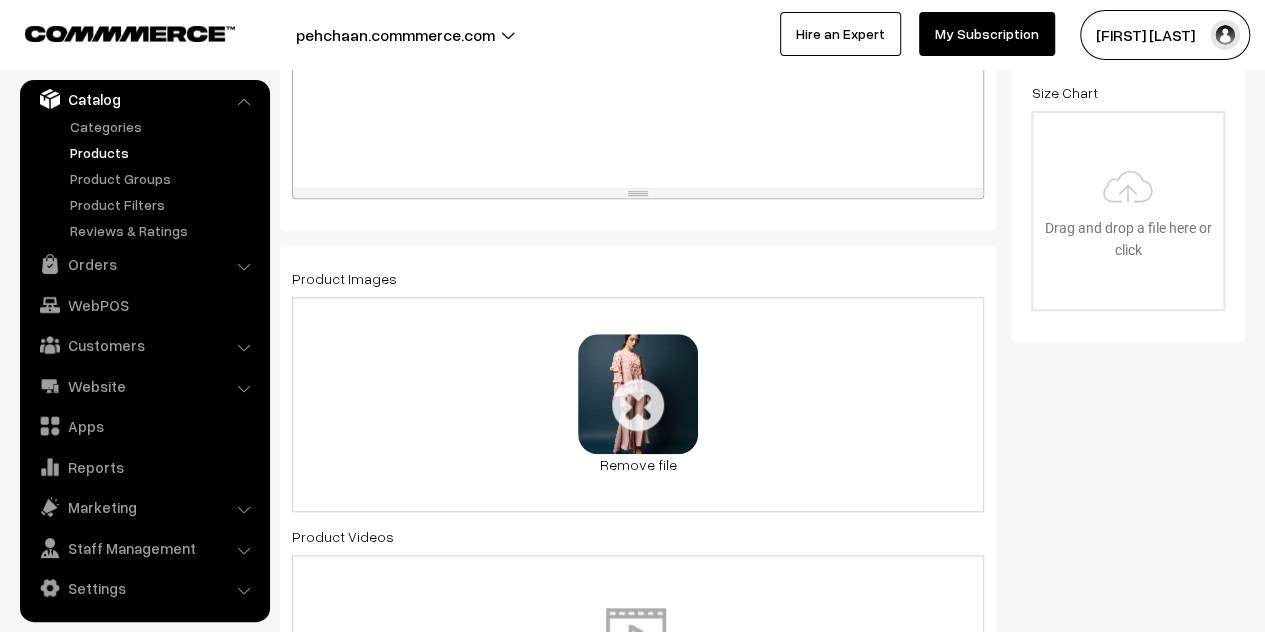 click on "3.6  MB      full-length-woman-casuals-standing-against-gray-background.jpg          File is too big (3.45 MB). Max filesize: 2 MB                Check                                                      Error                                                           Remove file" at bounding box center [638, 404] 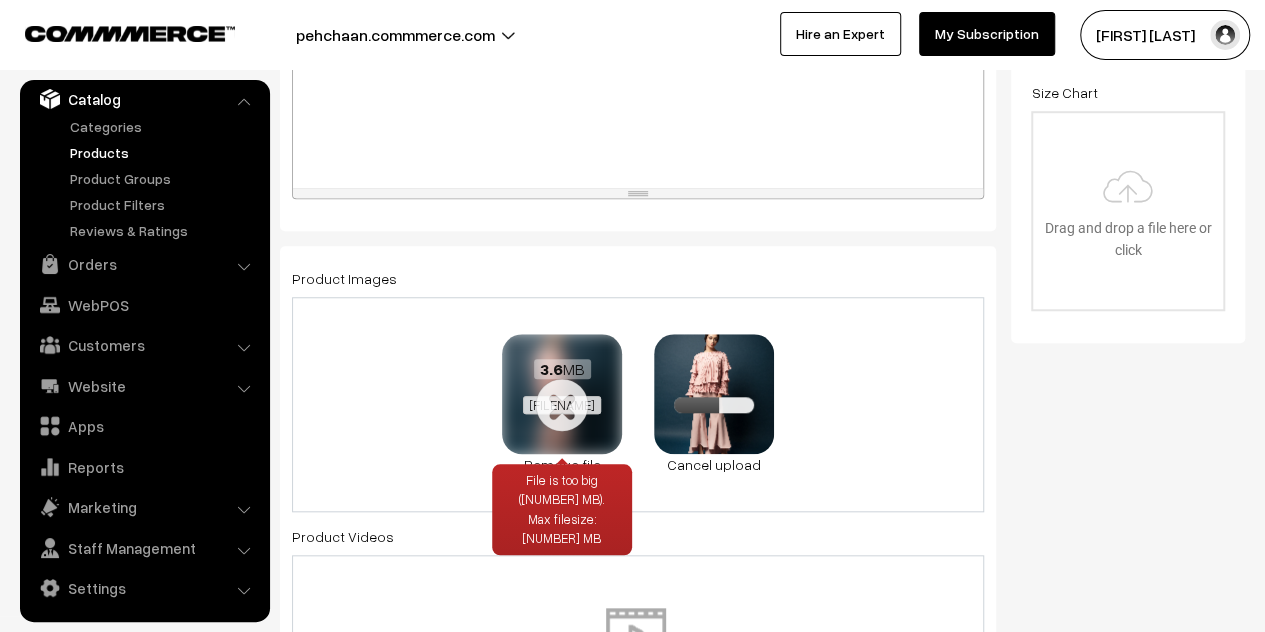 click on "full-length-woman-casuals-standing-against-gray-background.jpg" at bounding box center (561, 405) 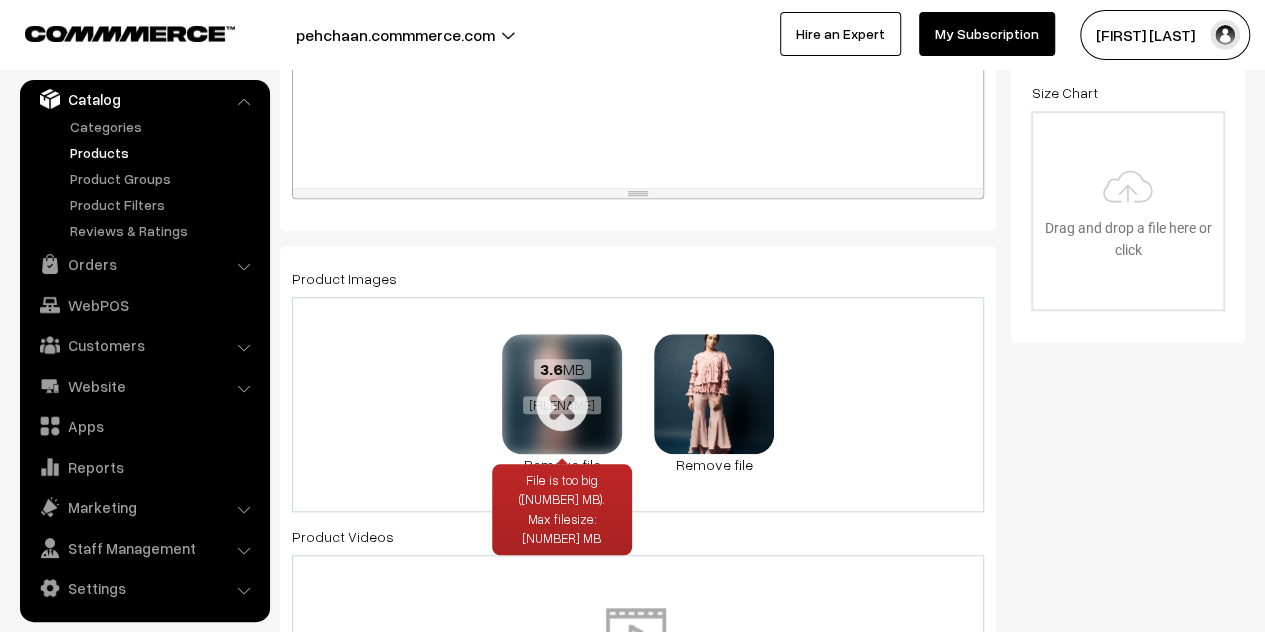 click on "File is too big (3.45 MB). Max filesize: 2 MB" at bounding box center [562, 509] 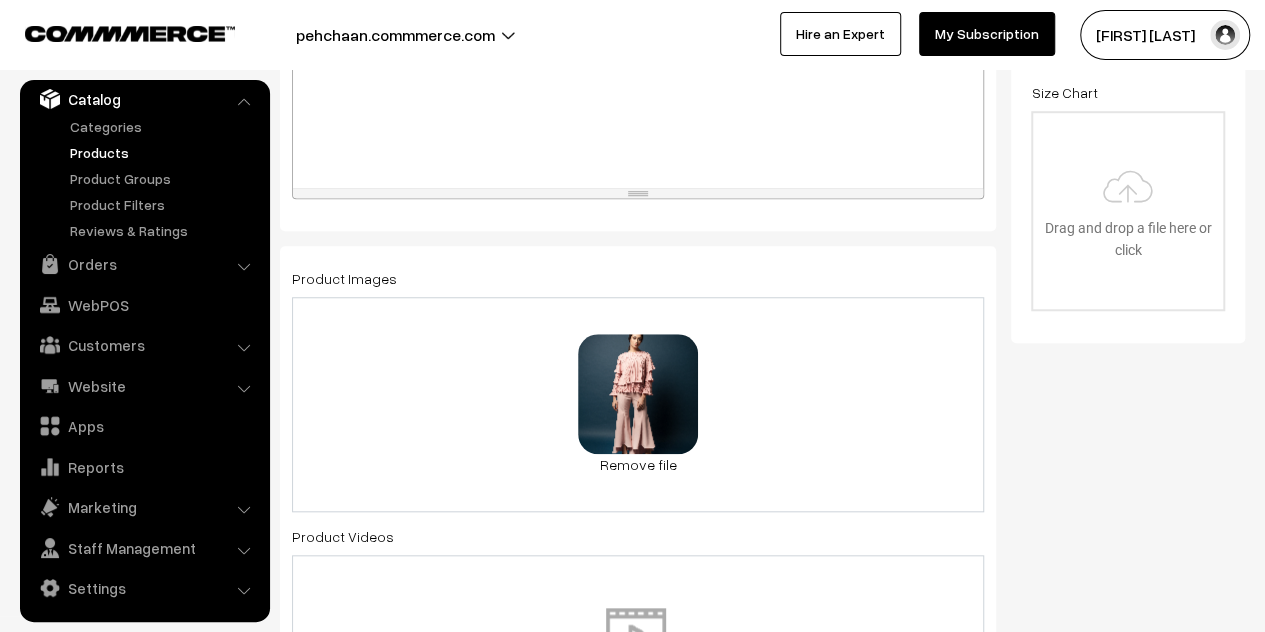 click on "2  MB      portrait-young-woman-standing-against-gray-background.jpg                         Check                                                      Error                                                           Remove file" at bounding box center [638, 404] 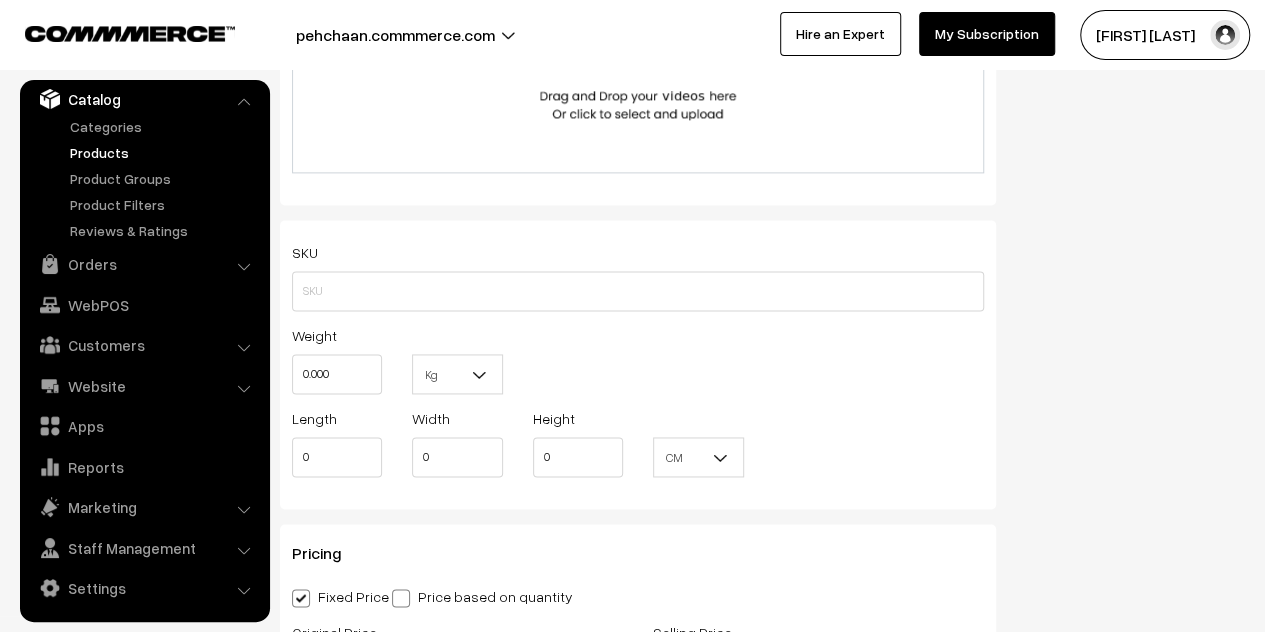 scroll, scrollTop: 1200, scrollLeft: 0, axis: vertical 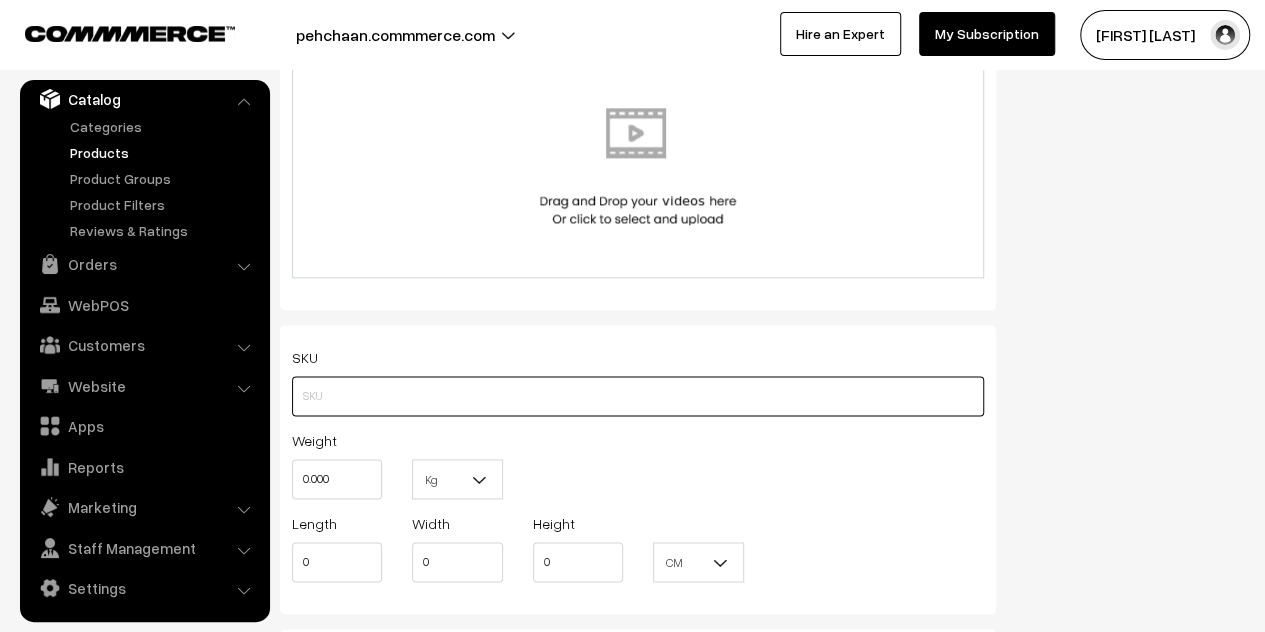 click at bounding box center [638, 396] 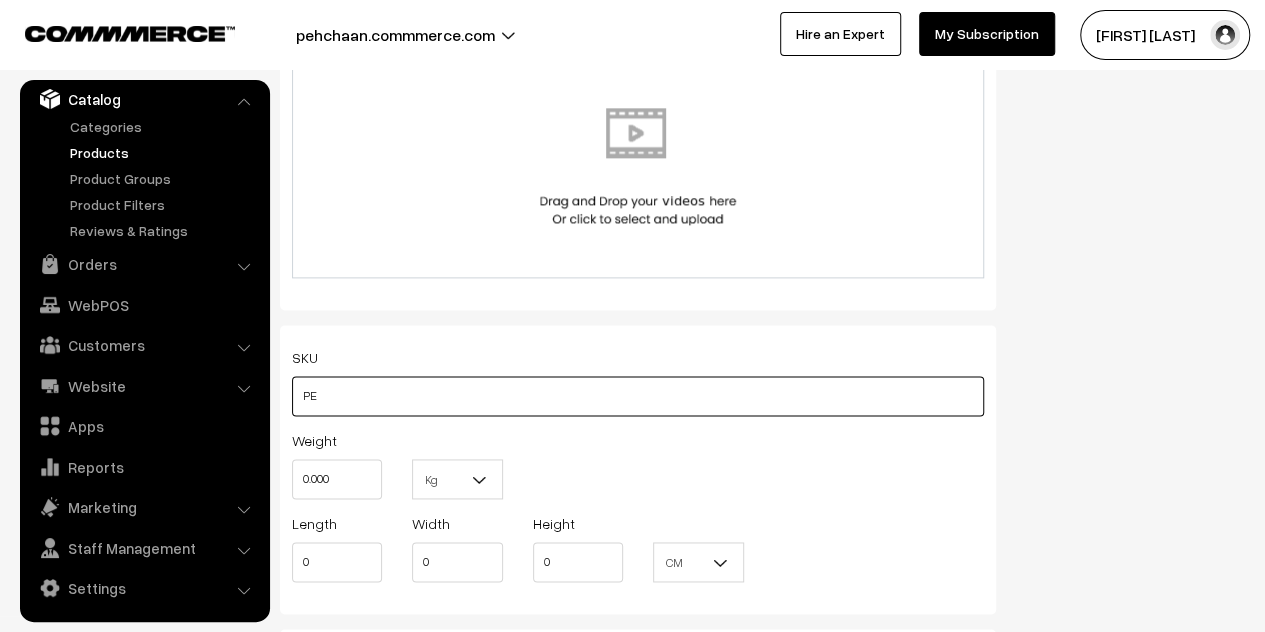 type on "P" 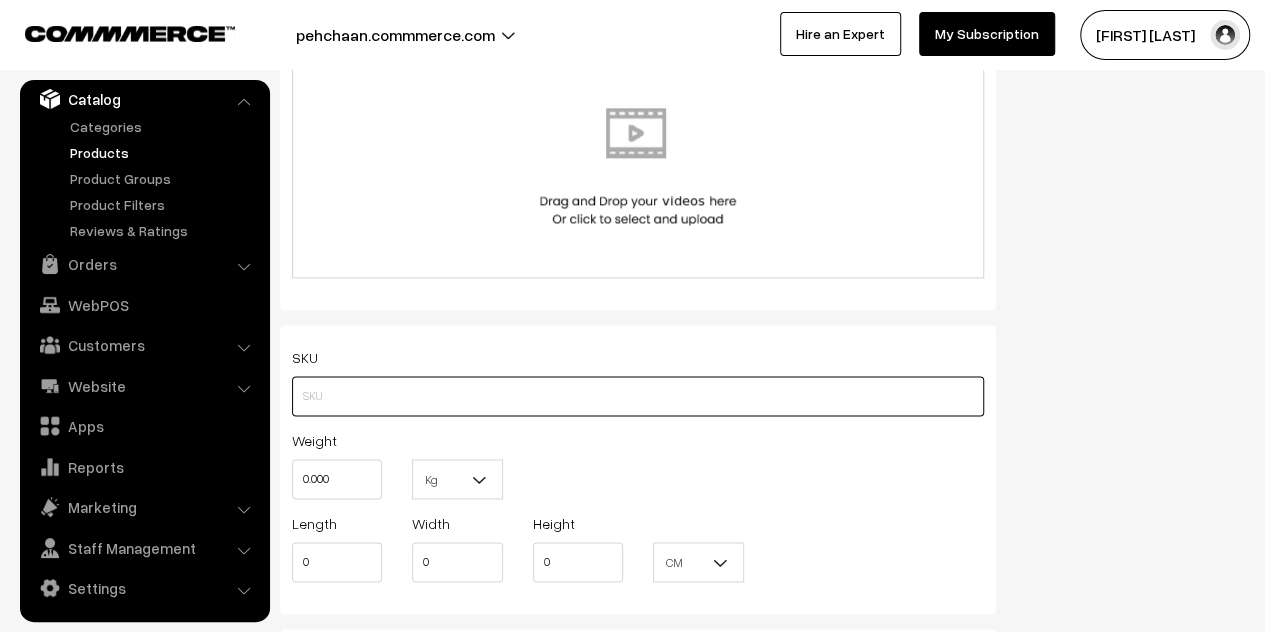 paste on "PEH016" 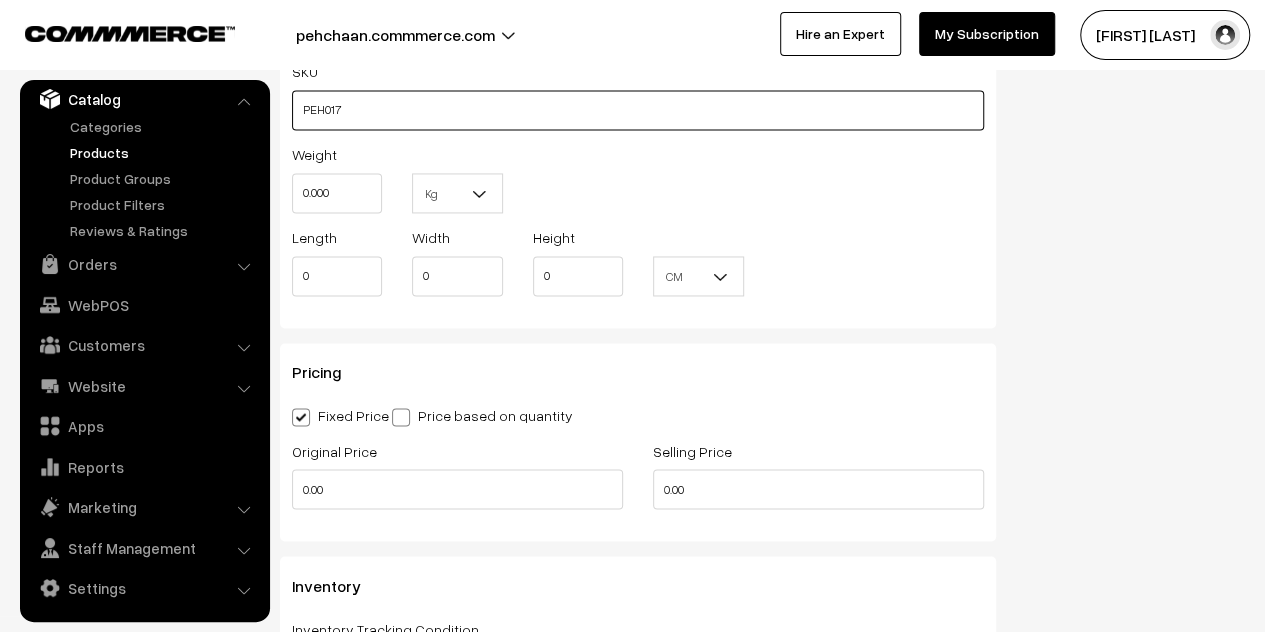 scroll, scrollTop: 1600, scrollLeft: 0, axis: vertical 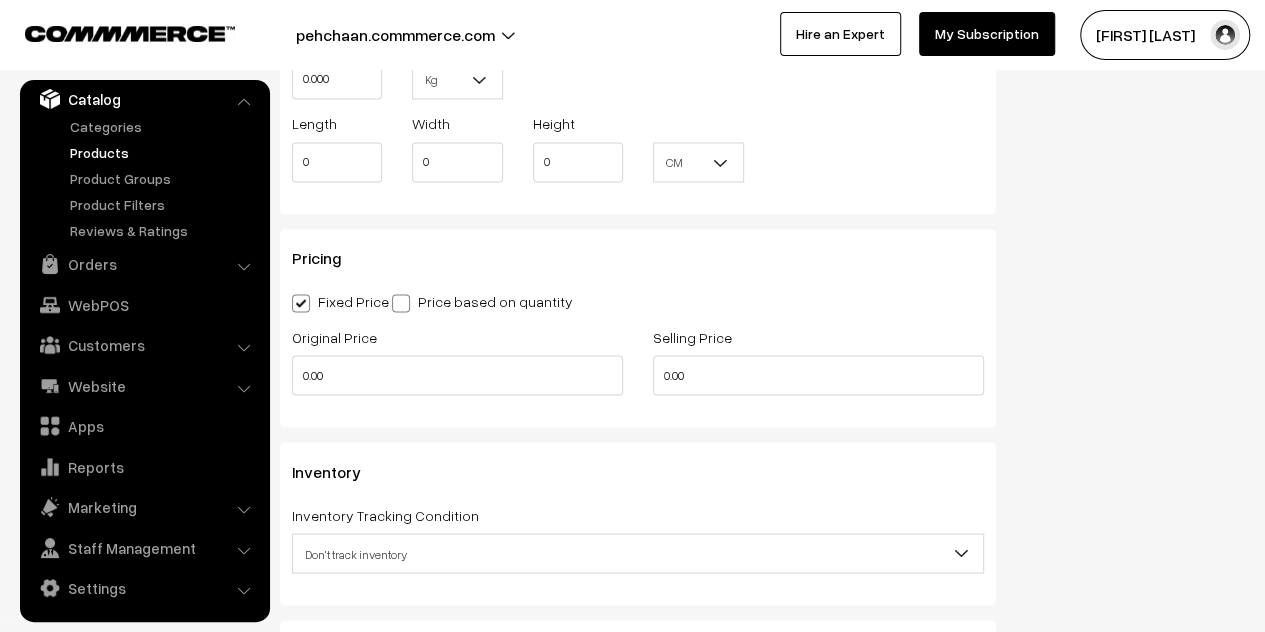 type on "PEH017" 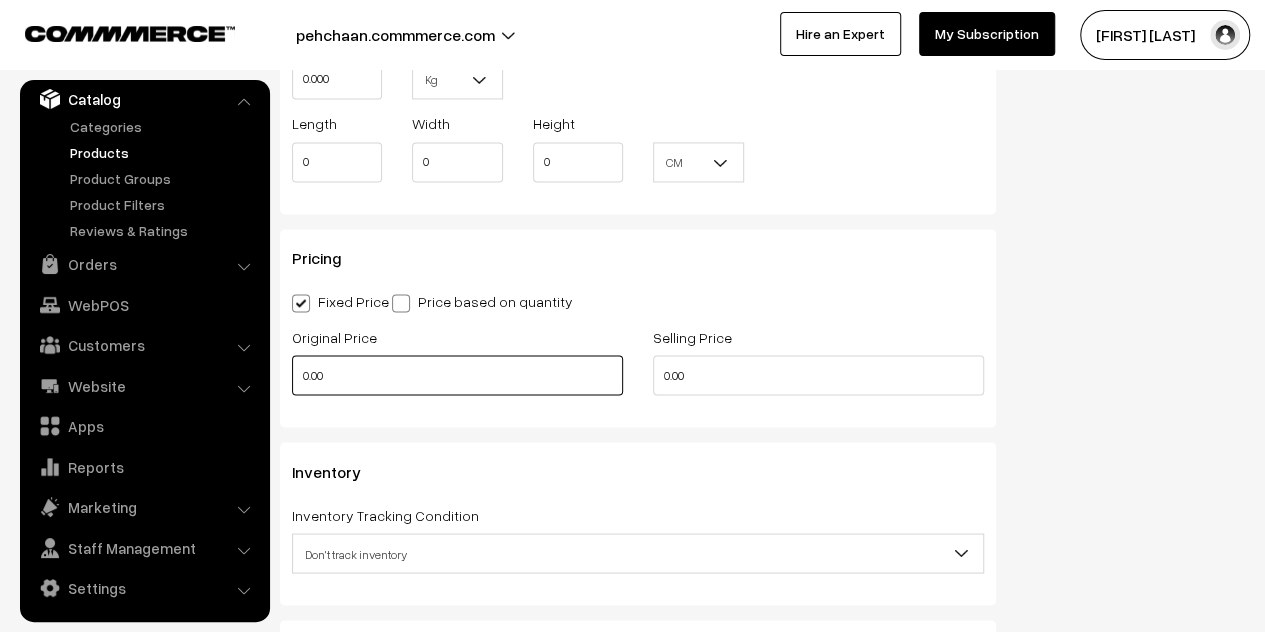 click on "0.00" at bounding box center (457, 375) 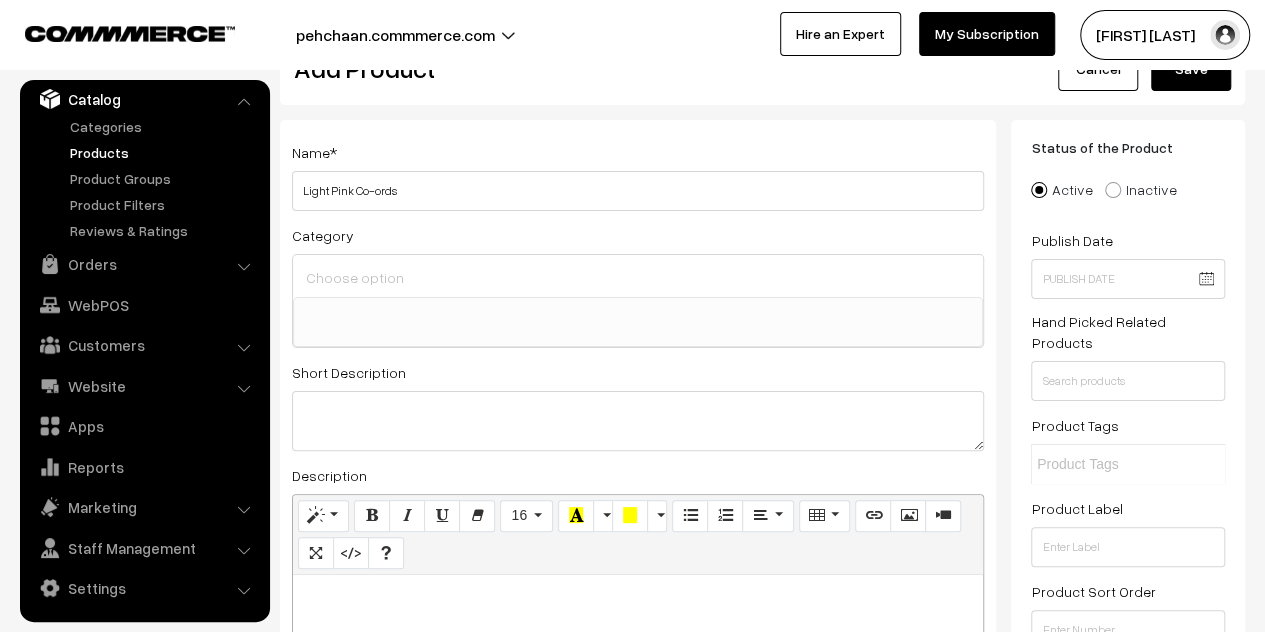 scroll, scrollTop: 0, scrollLeft: 0, axis: both 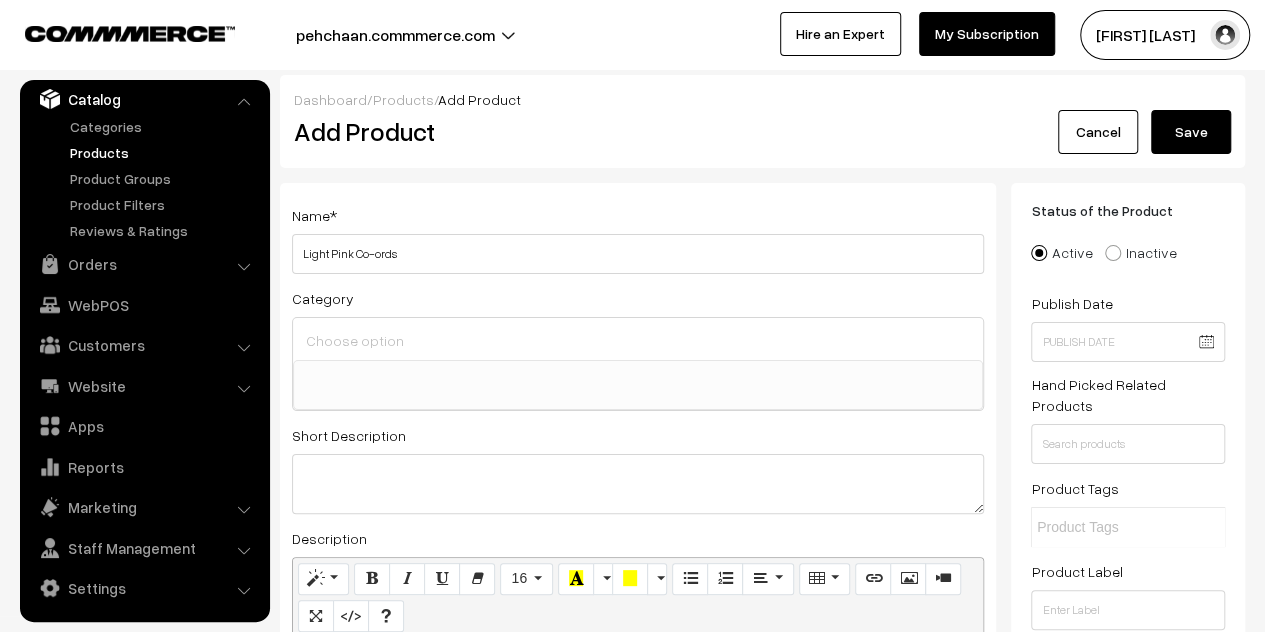 type on "50000" 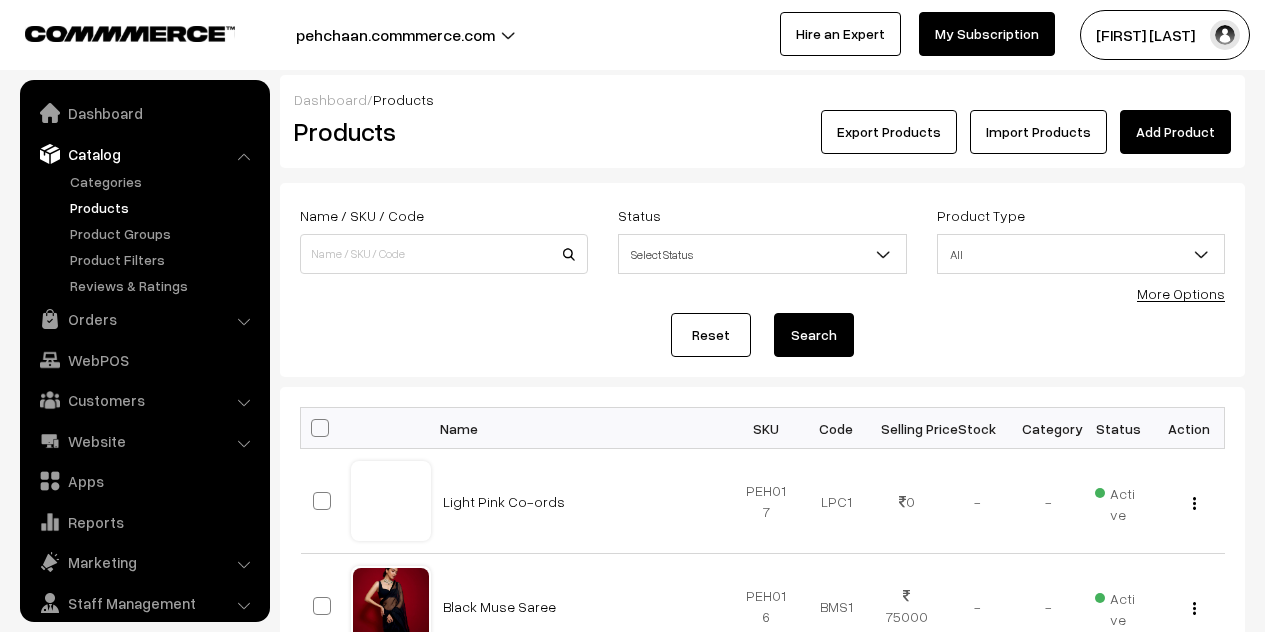 scroll, scrollTop: 0, scrollLeft: 0, axis: both 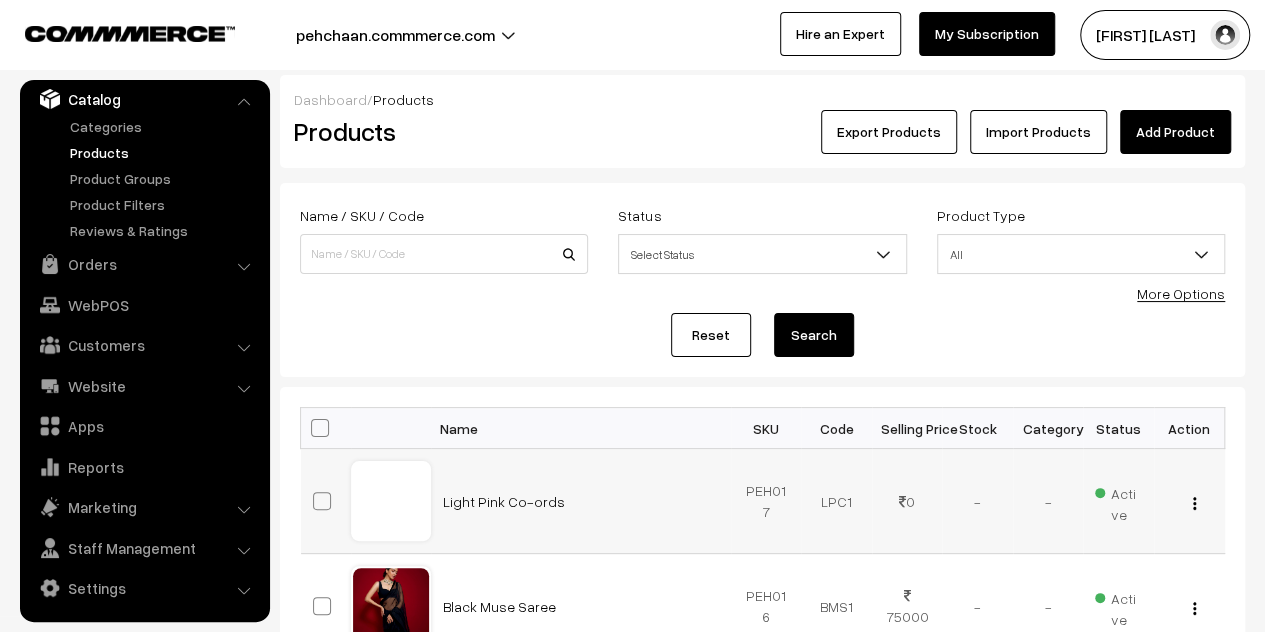 click on "View
Edit
Delete" at bounding box center [1189, 501] 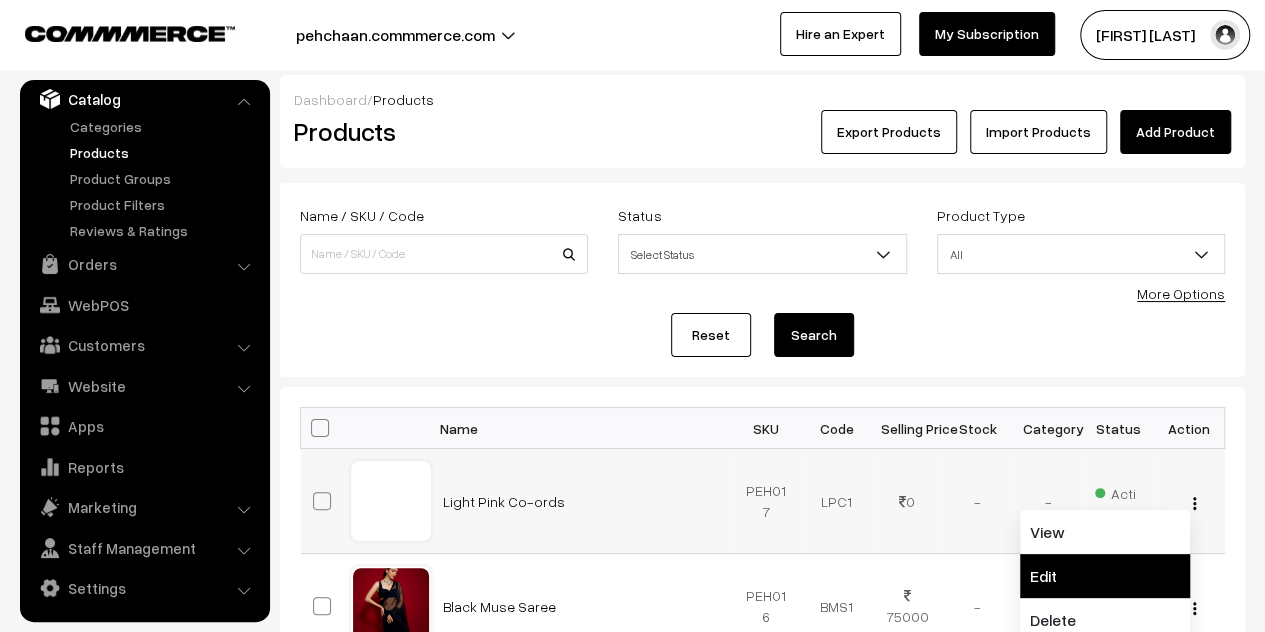 click on "Edit" at bounding box center [1105, 576] 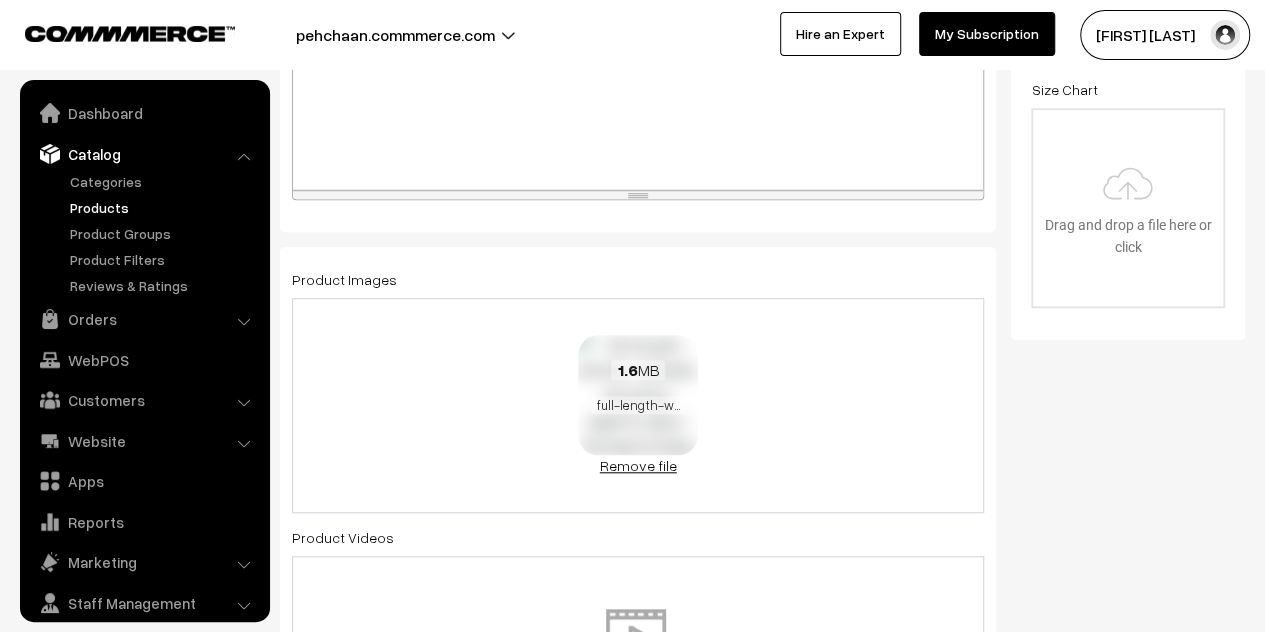 scroll, scrollTop: 700, scrollLeft: 0, axis: vertical 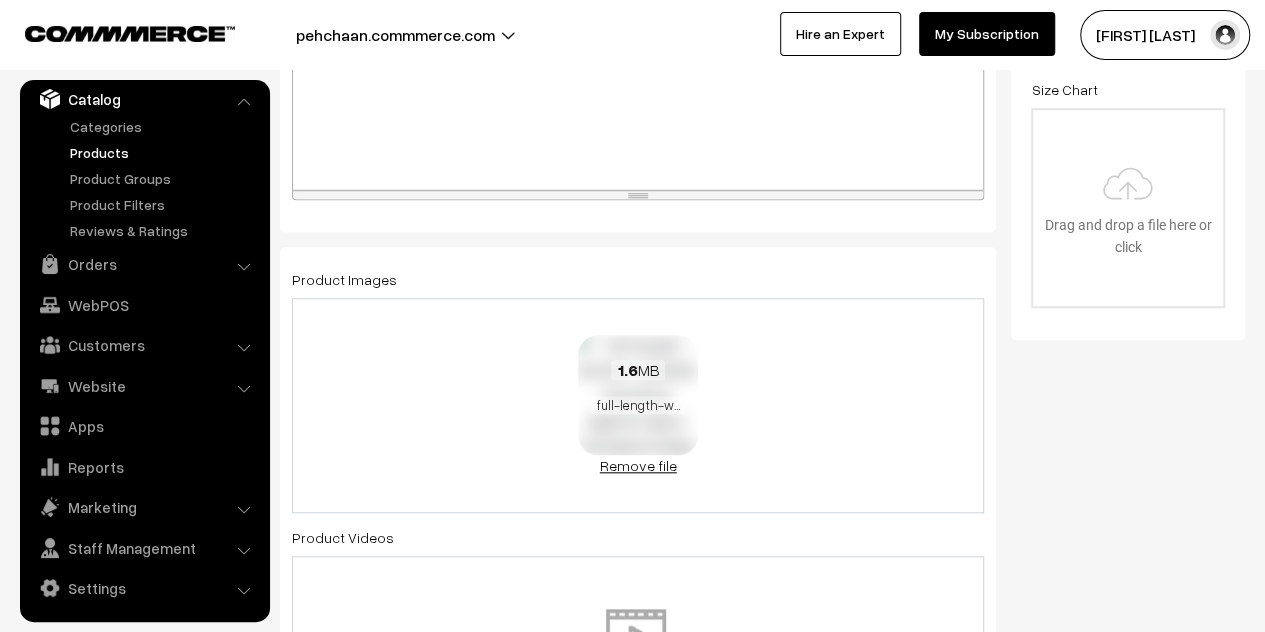 click on "Remove file" at bounding box center (638, 465) 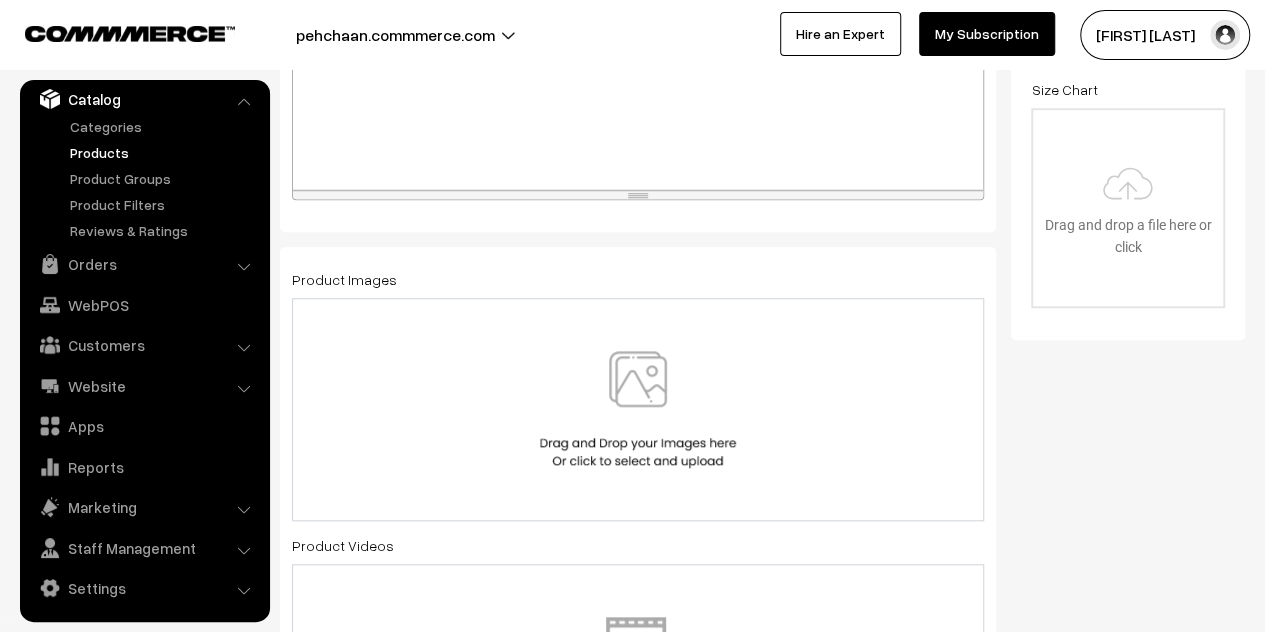 click at bounding box center (638, 409) 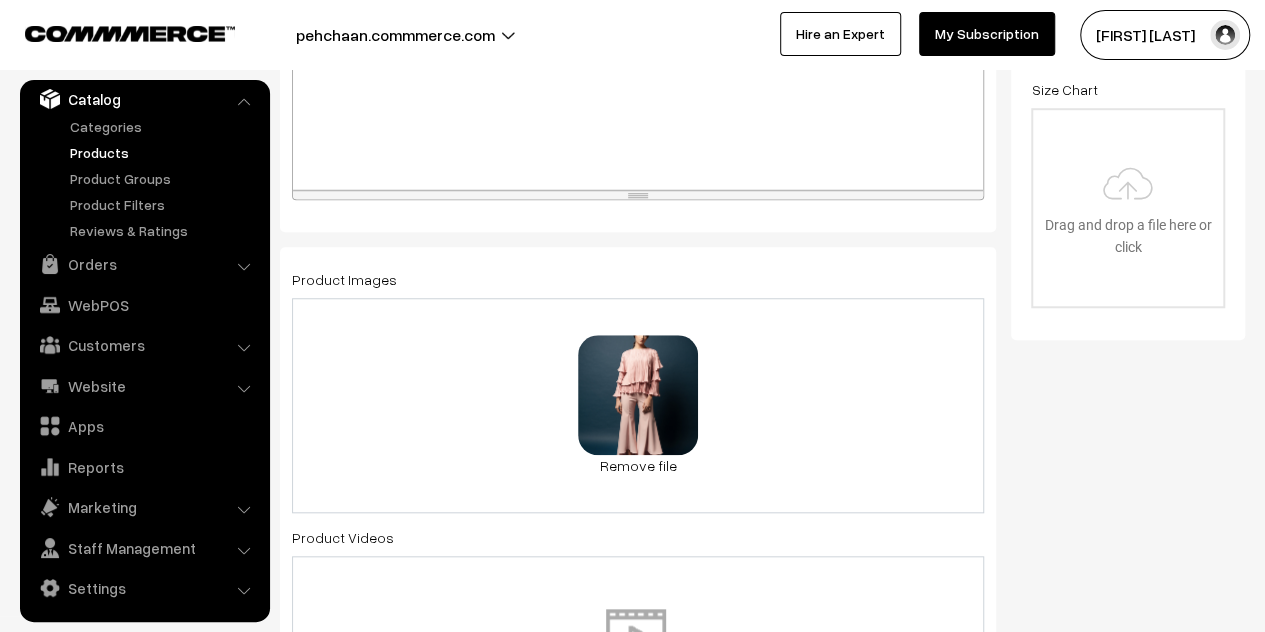 click on "0.2  MB      21.png                         Check                                                      Error                                                           Remove file" at bounding box center (638, 405) 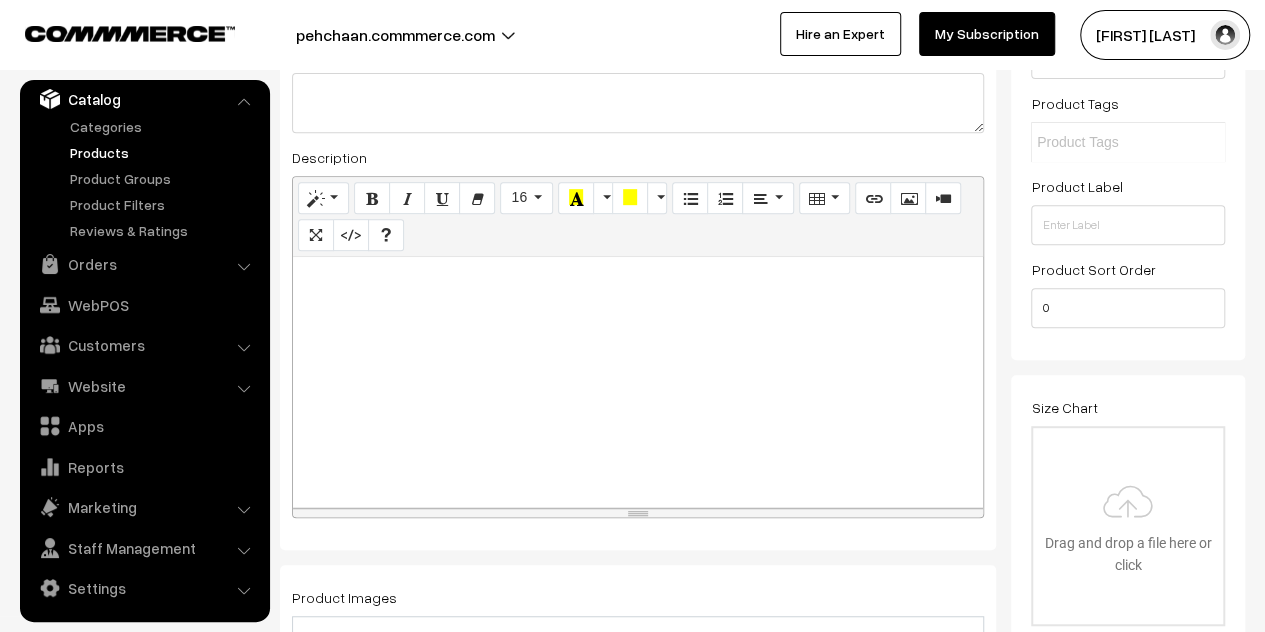 scroll, scrollTop: 0, scrollLeft: 0, axis: both 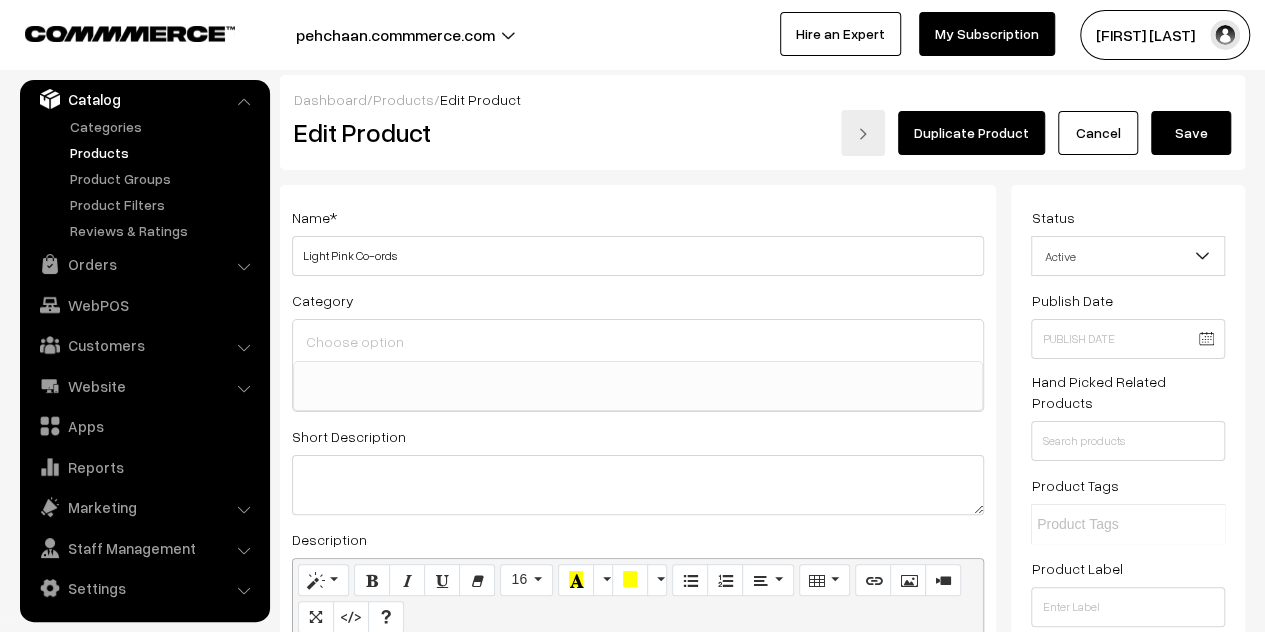 click on "Save" at bounding box center (1191, 133) 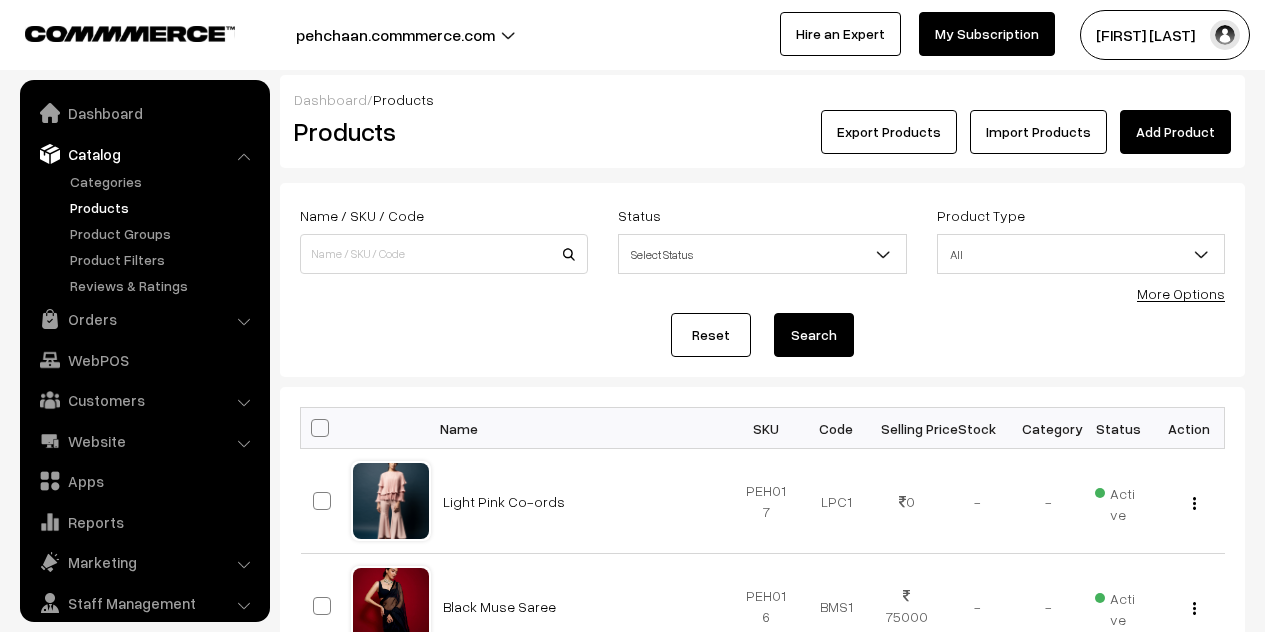 scroll, scrollTop: 0, scrollLeft: 0, axis: both 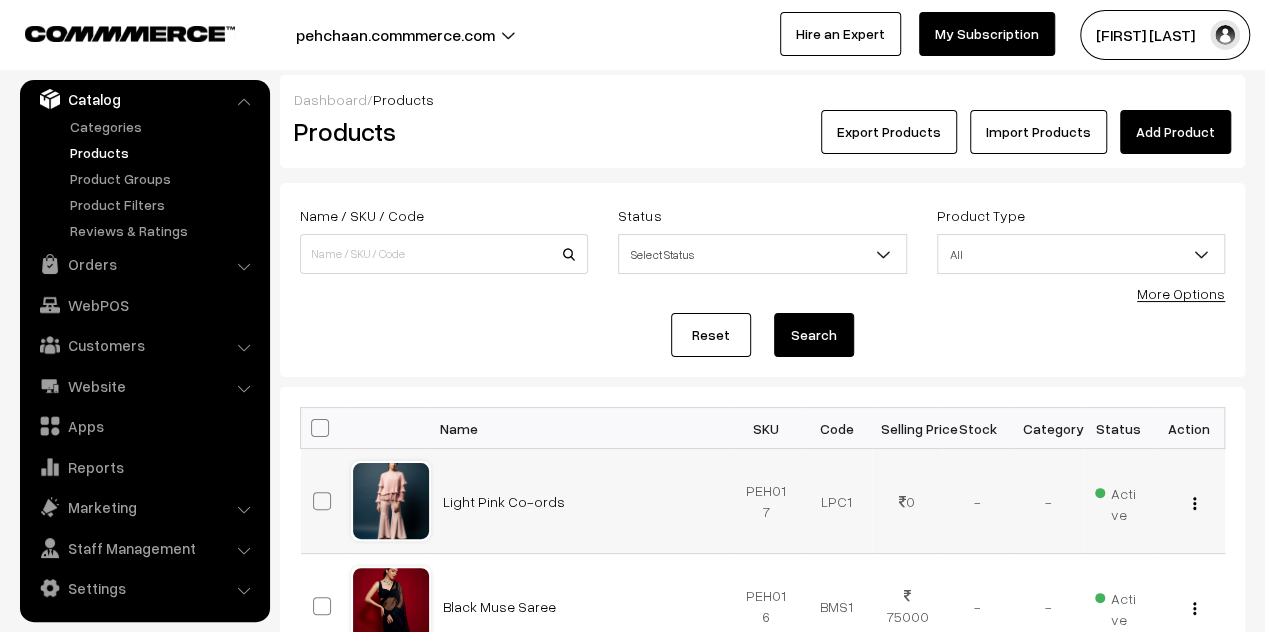 click at bounding box center [1194, 503] 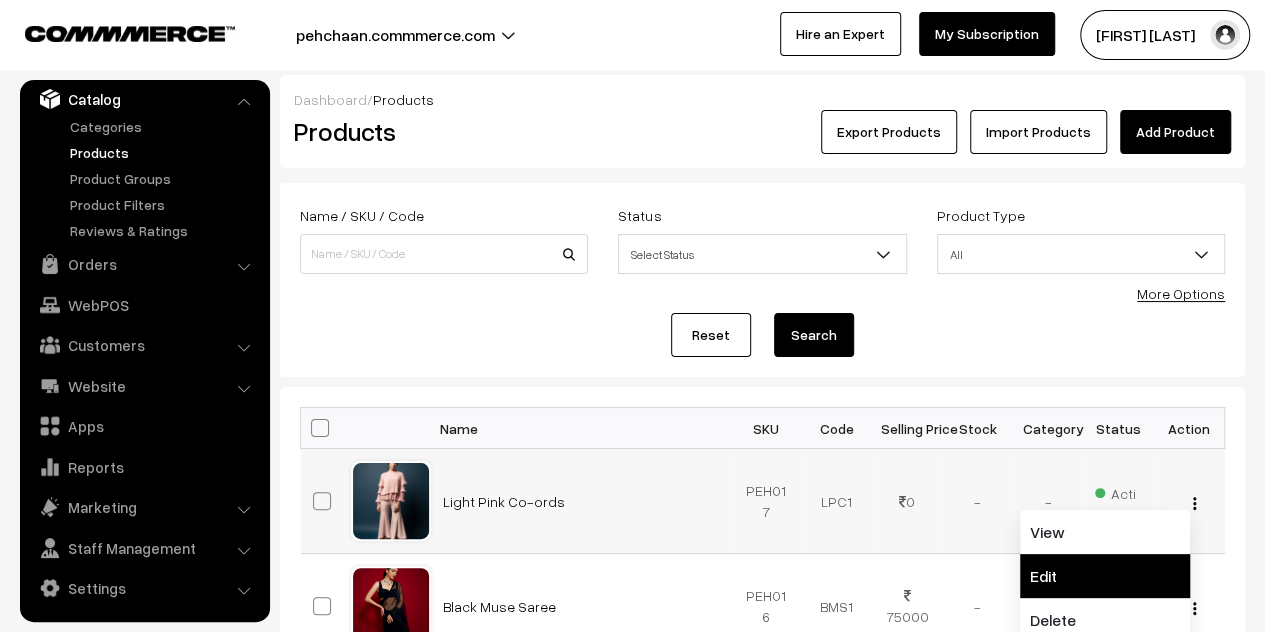 click on "Edit" at bounding box center [1105, 576] 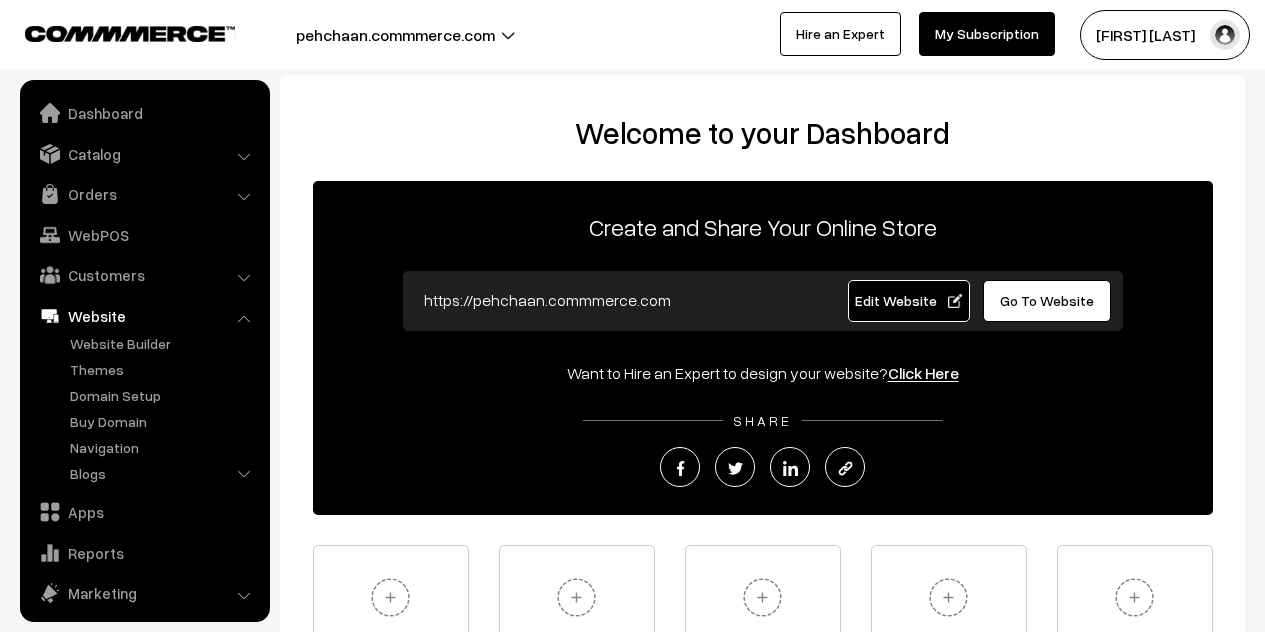 scroll, scrollTop: 0, scrollLeft: 0, axis: both 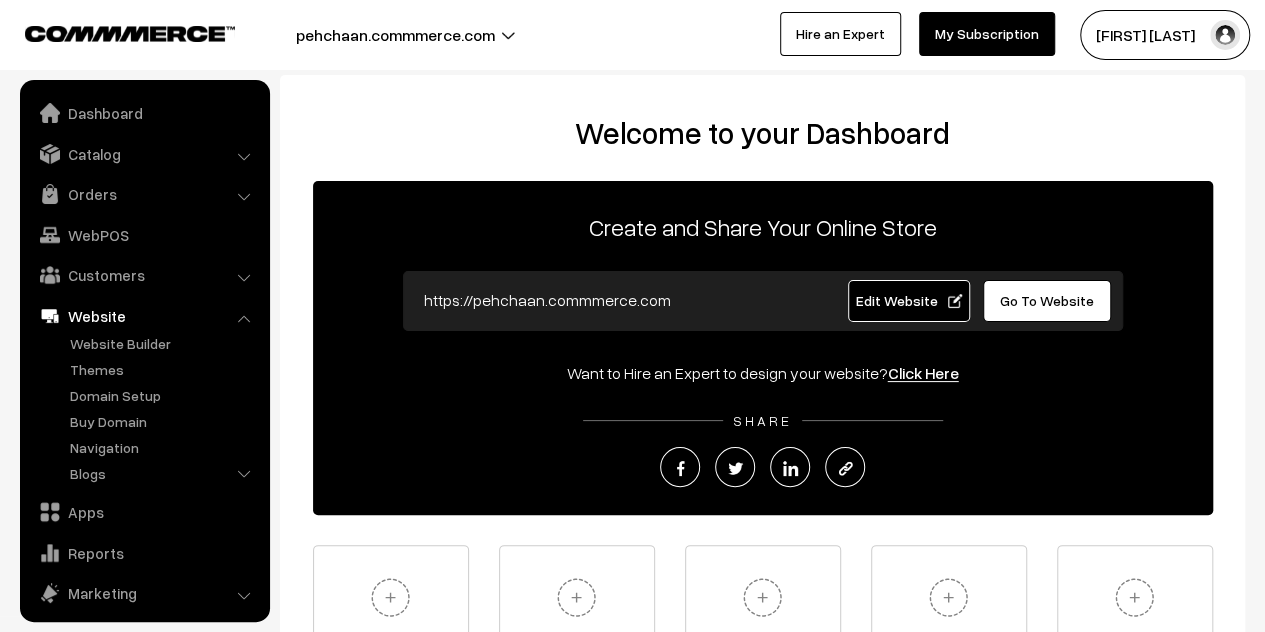 click on "Website Builder" at bounding box center (164, 343) 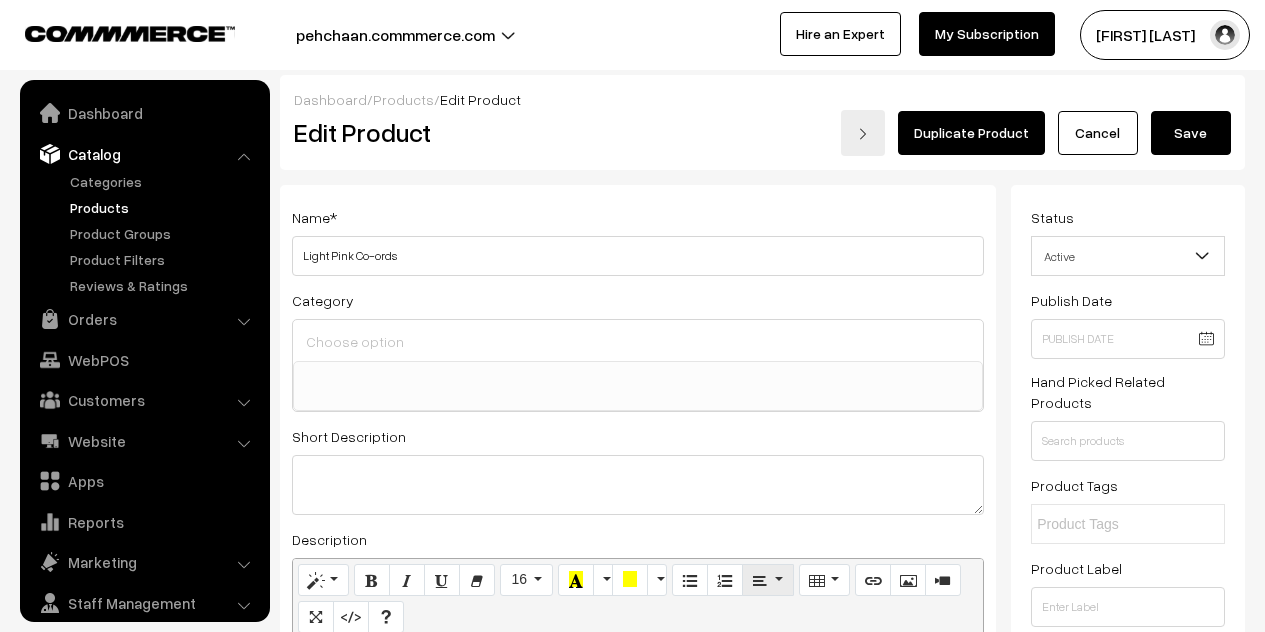 scroll, scrollTop: 92, scrollLeft: 0, axis: vertical 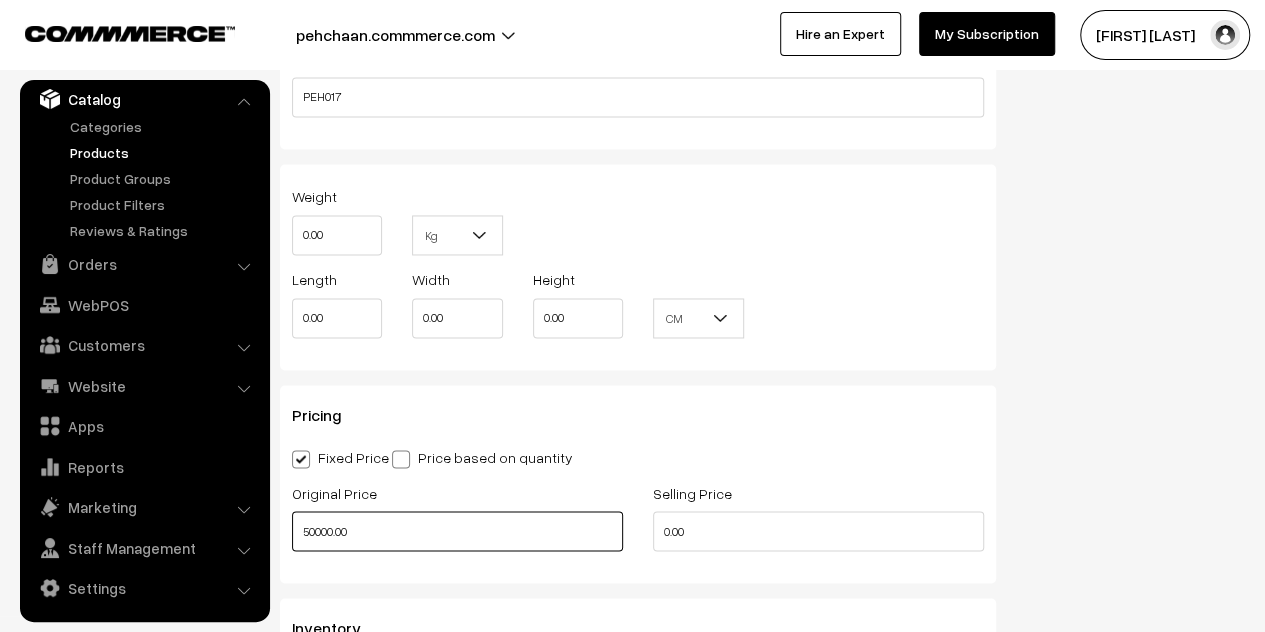 drag, startPoint x: 390, startPoint y: 537, endPoint x: 292, endPoint y: 539, distance: 98.02041 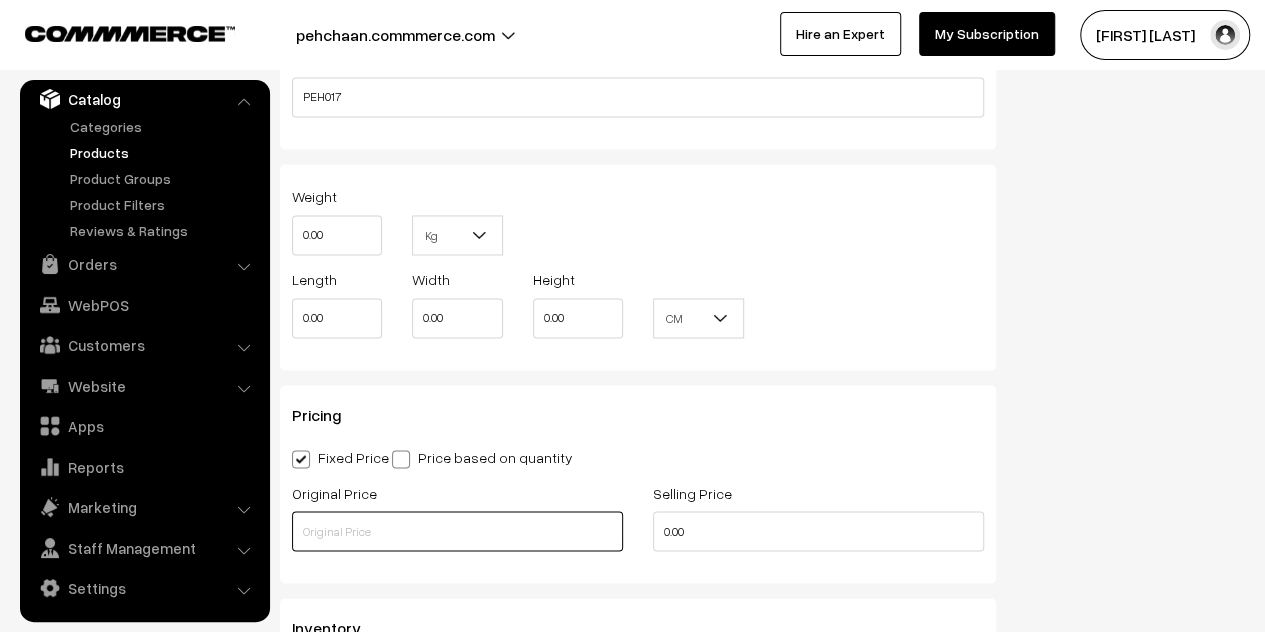 type 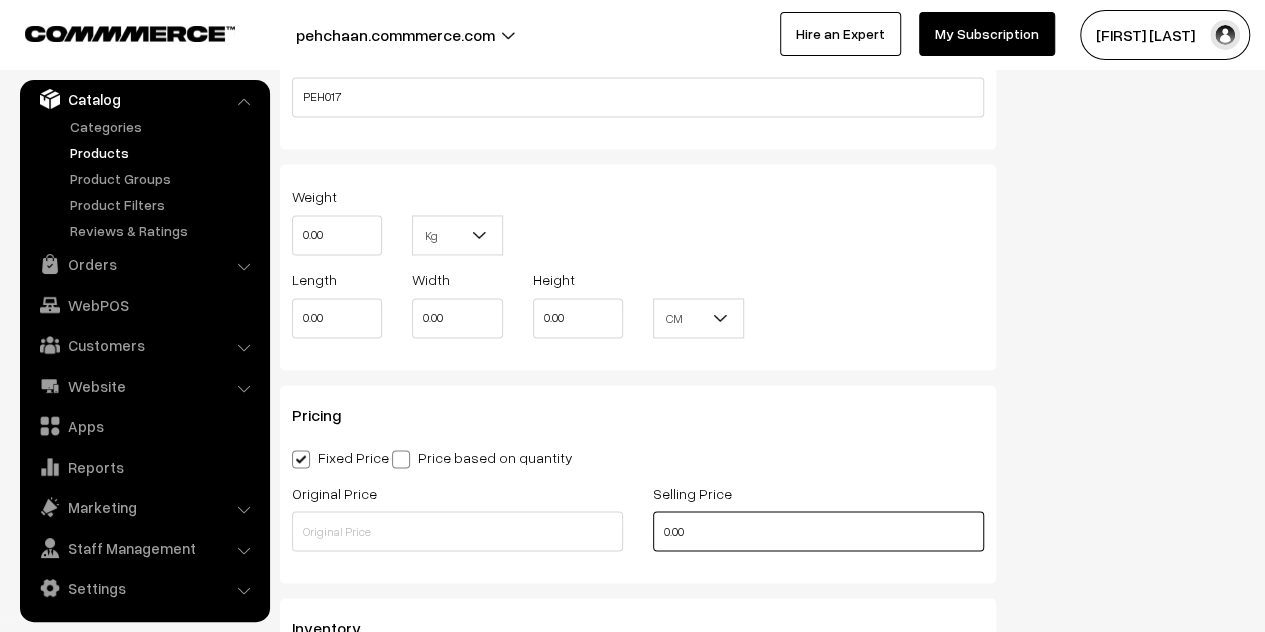 click on "0.00" at bounding box center [818, 531] 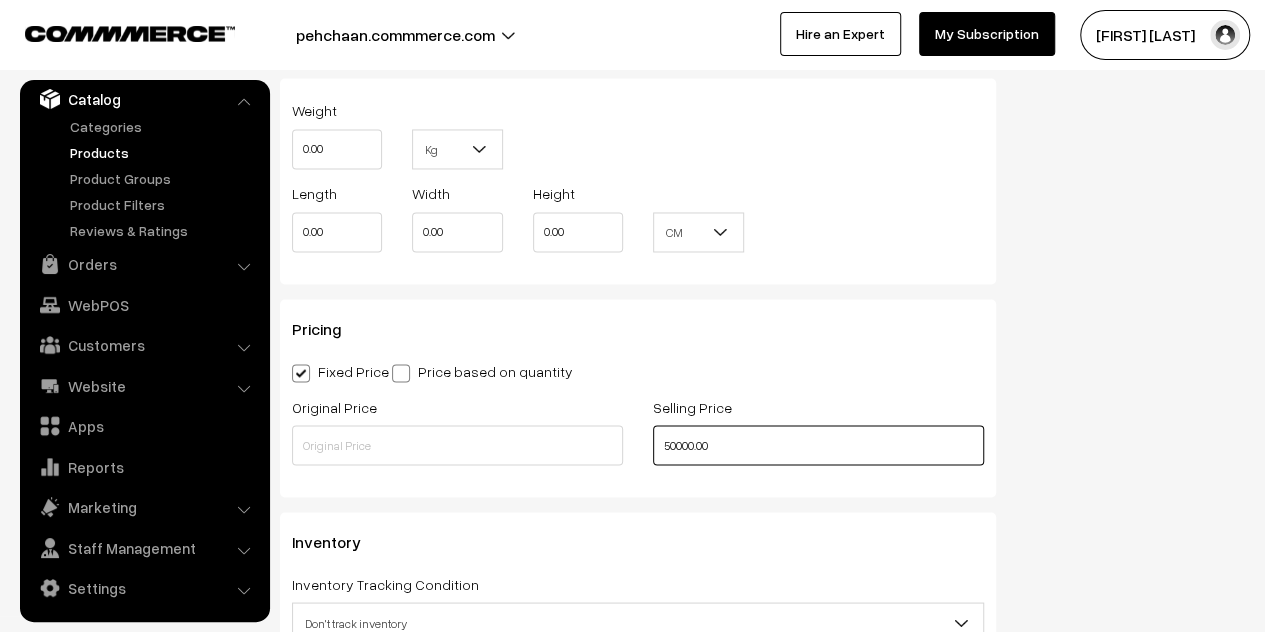 scroll, scrollTop: 1700, scrollLeft: 0, axis: vertical 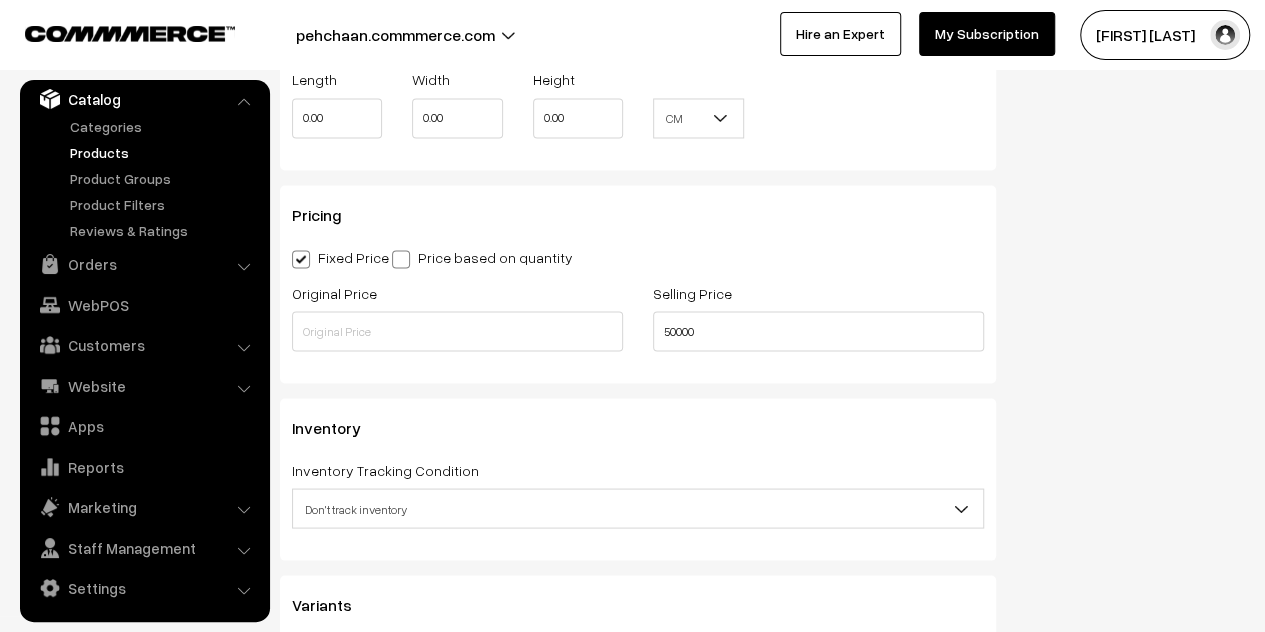 type on "50000.00" 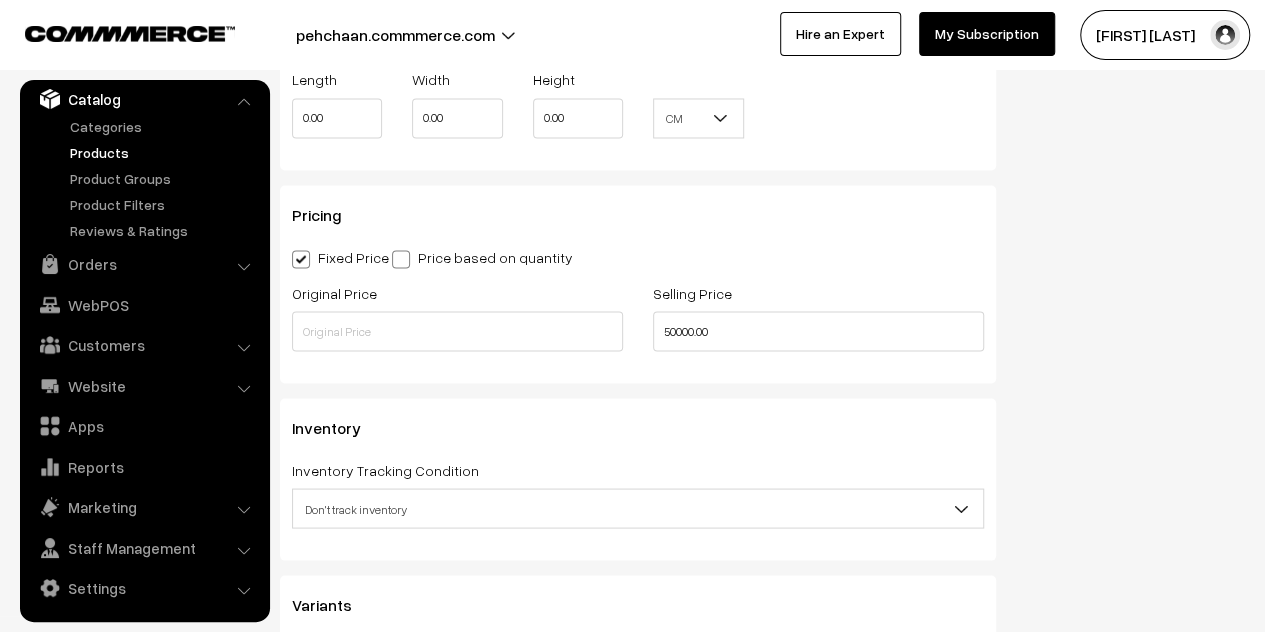 click on "Fixed Price
Price based on quantity" at bounding box center [638, 256] 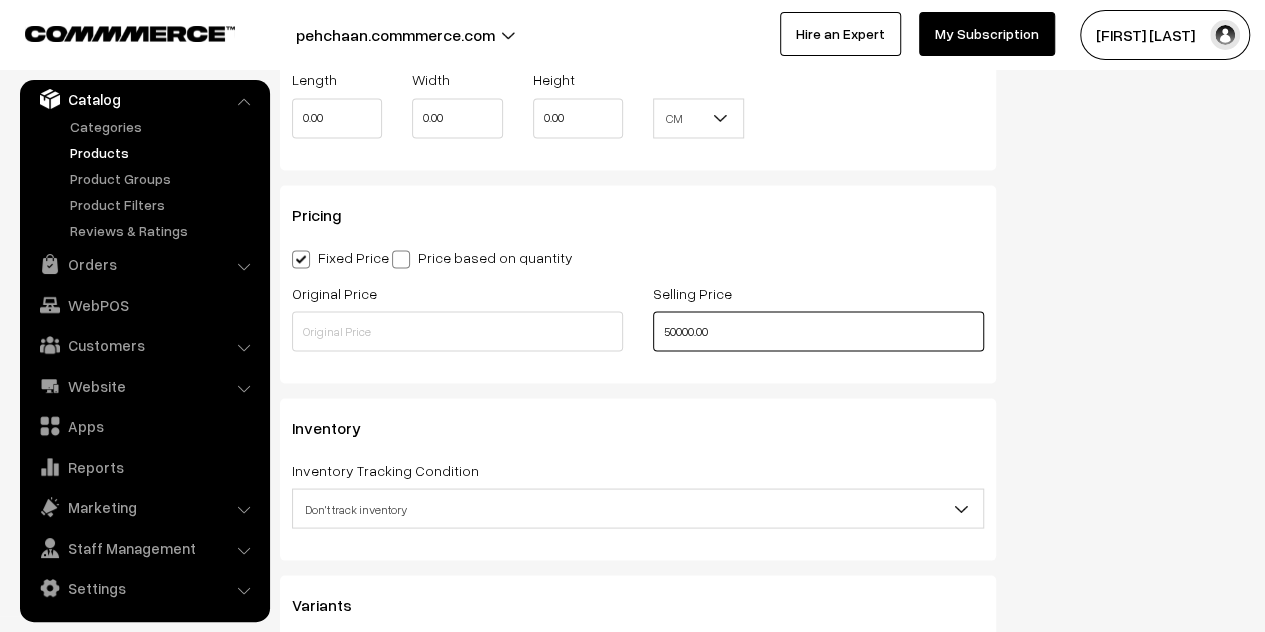 click on "50000.00" at bounding box center (818, 331) 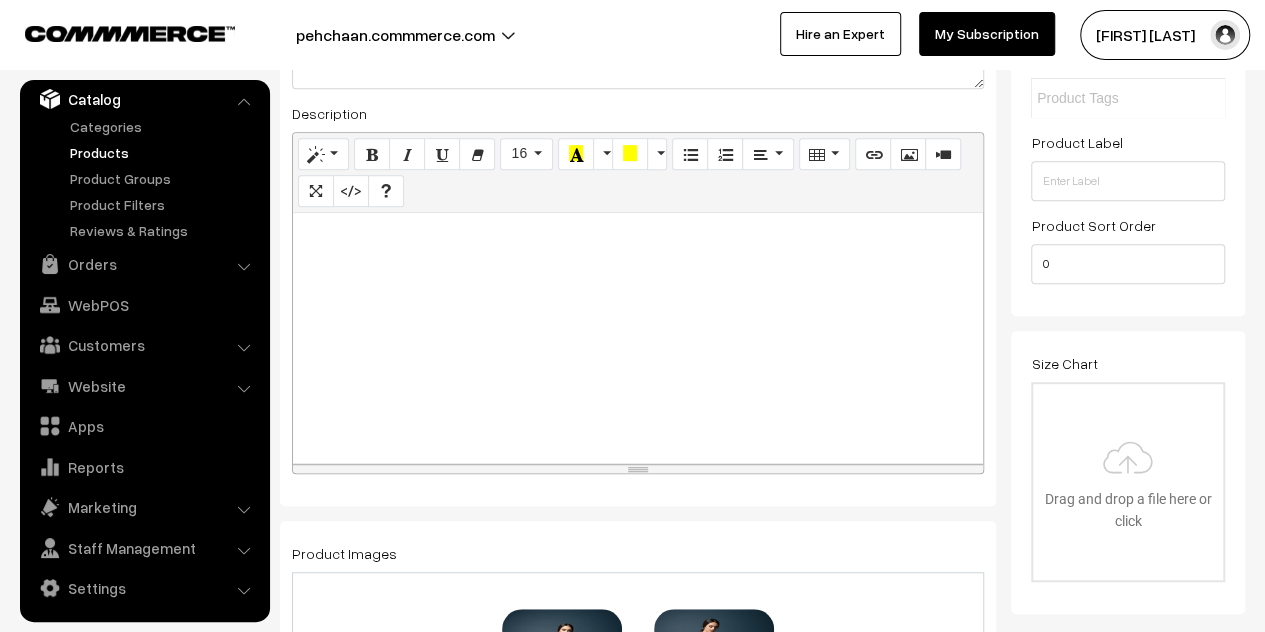 scroll, scrollTop: 0, scrollLeft: 0, axis: both 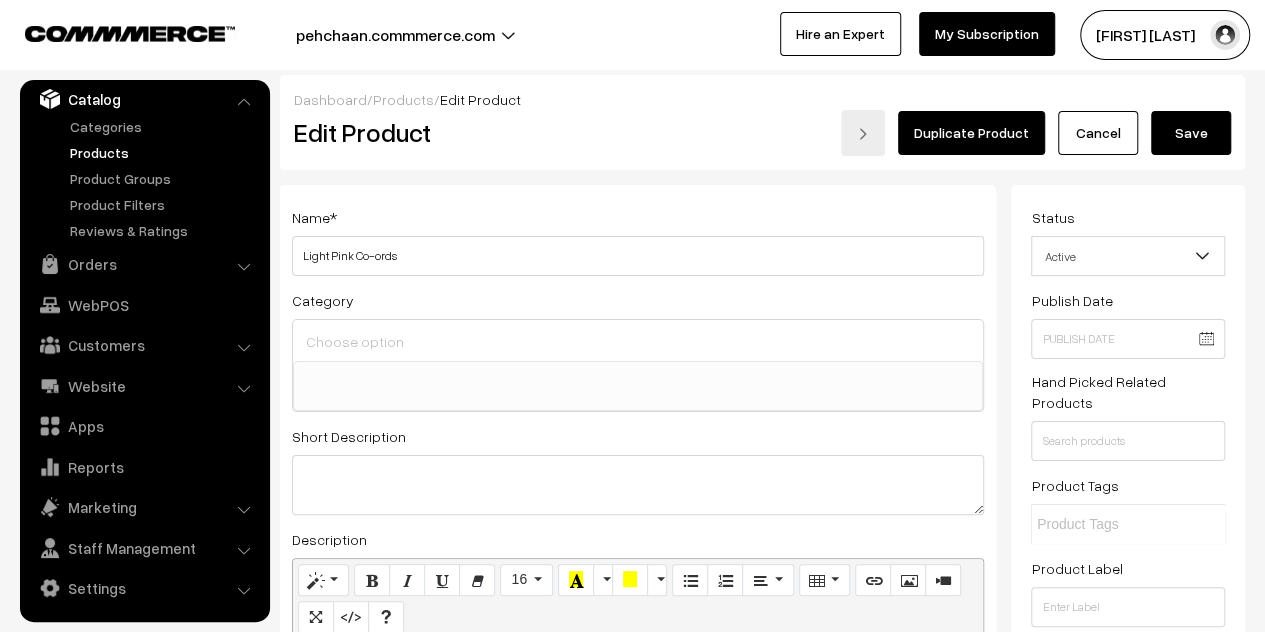 click on "Save" at bounding box center [1191, 133] 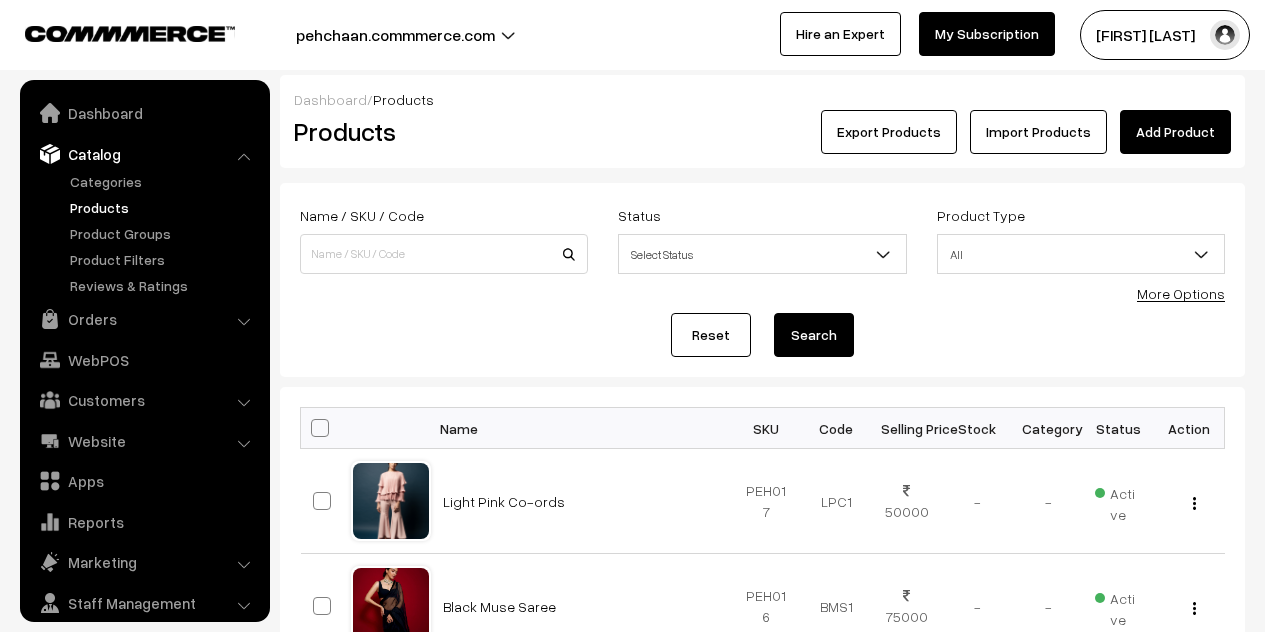 scroll, scrollTop: 0, scrollLeft: 0, axis: both 